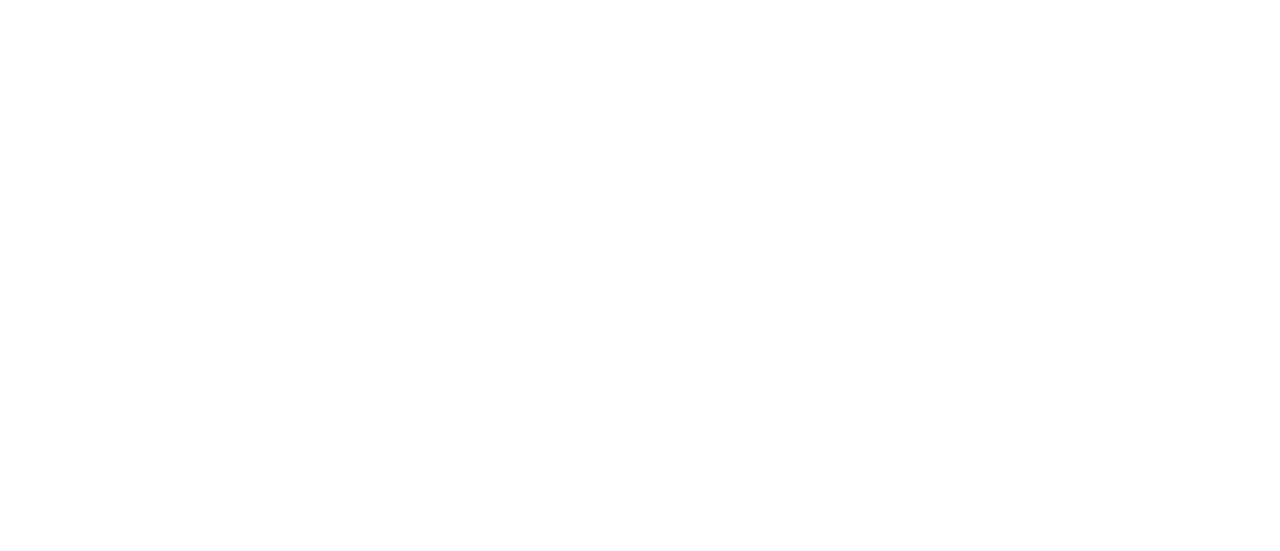 scroll, scrollTop: 0, scrollLeft: 0, axis: both 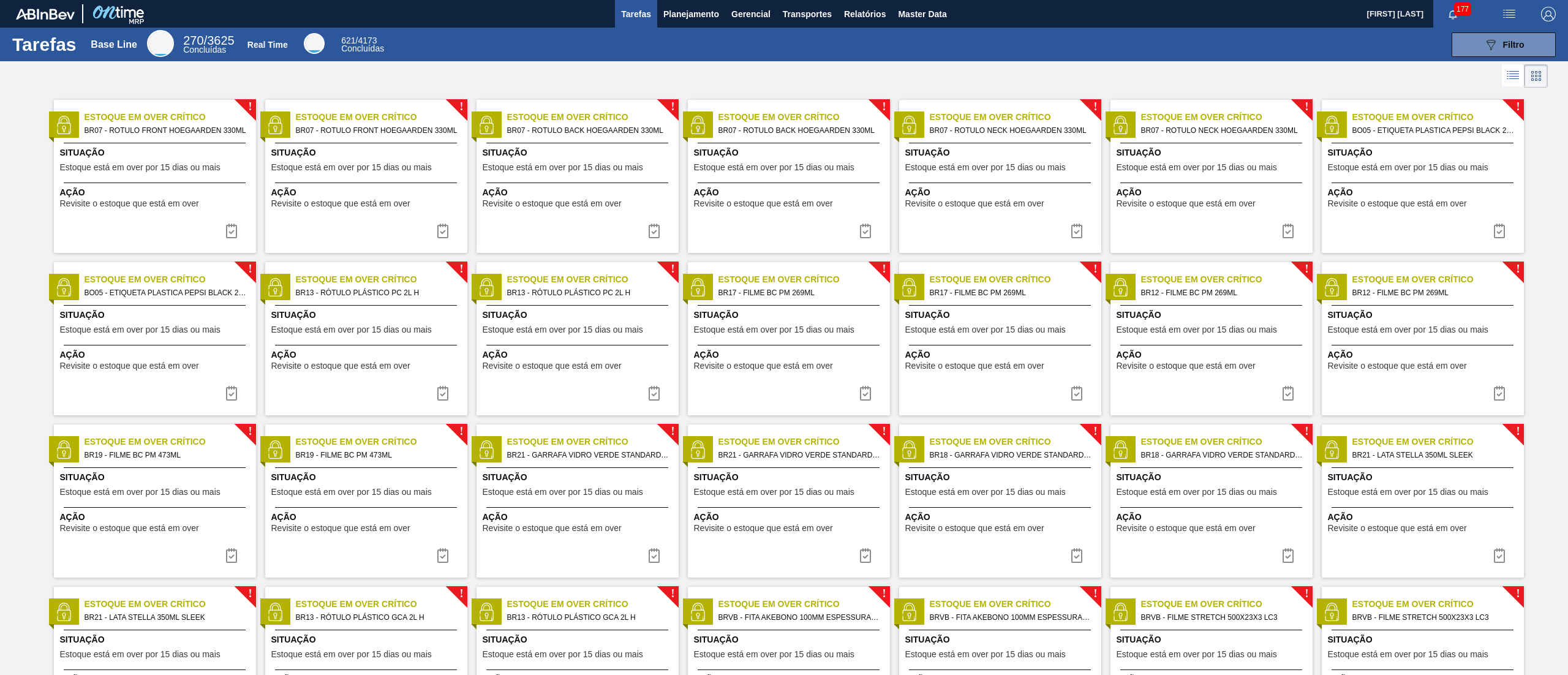 click on "Tarefas Base Line [NUMBER]  /  [NUMBER] Concluídas Real Time [NUMBER]  /  [NUMBER] Concluídas [UUID] Filtro" at bounding box center [784, 44] 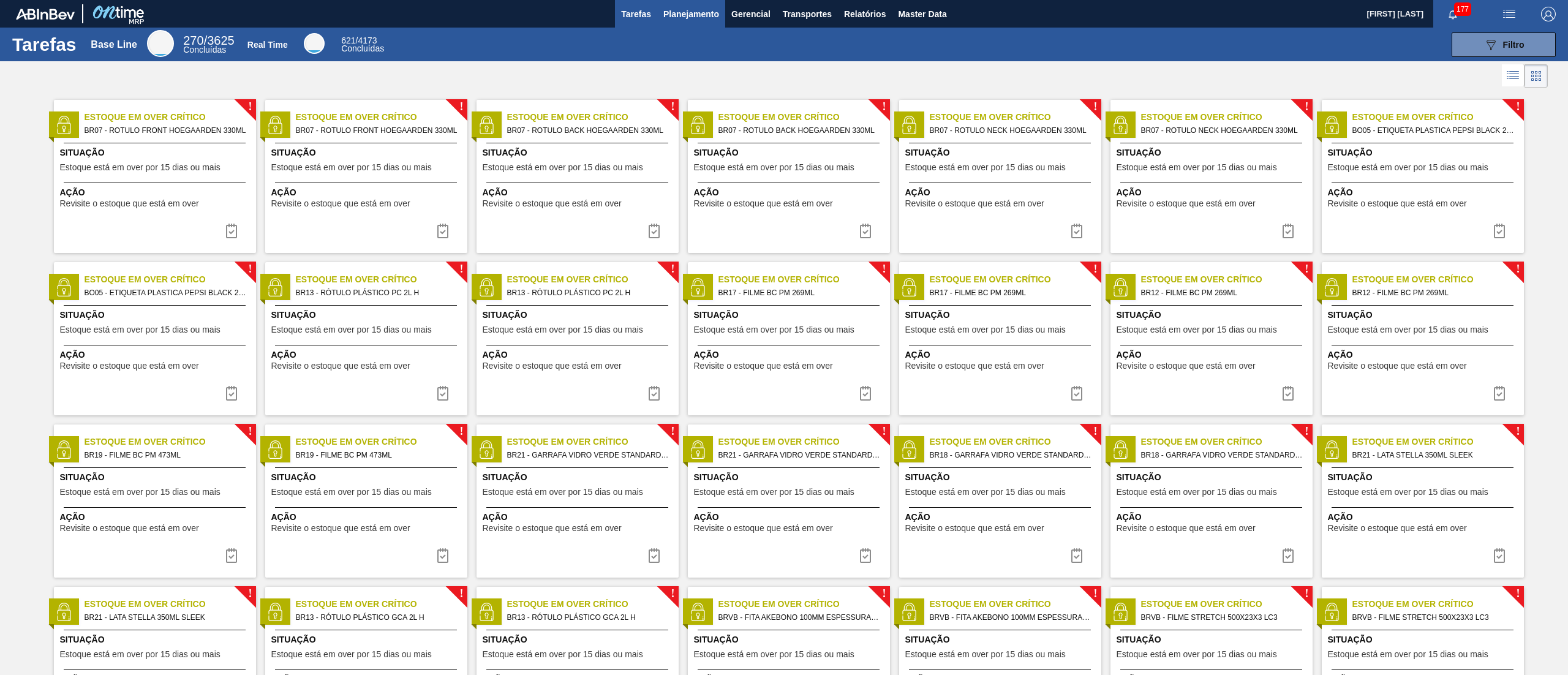 click on "Planejamento" at bounding box center [691, 14] 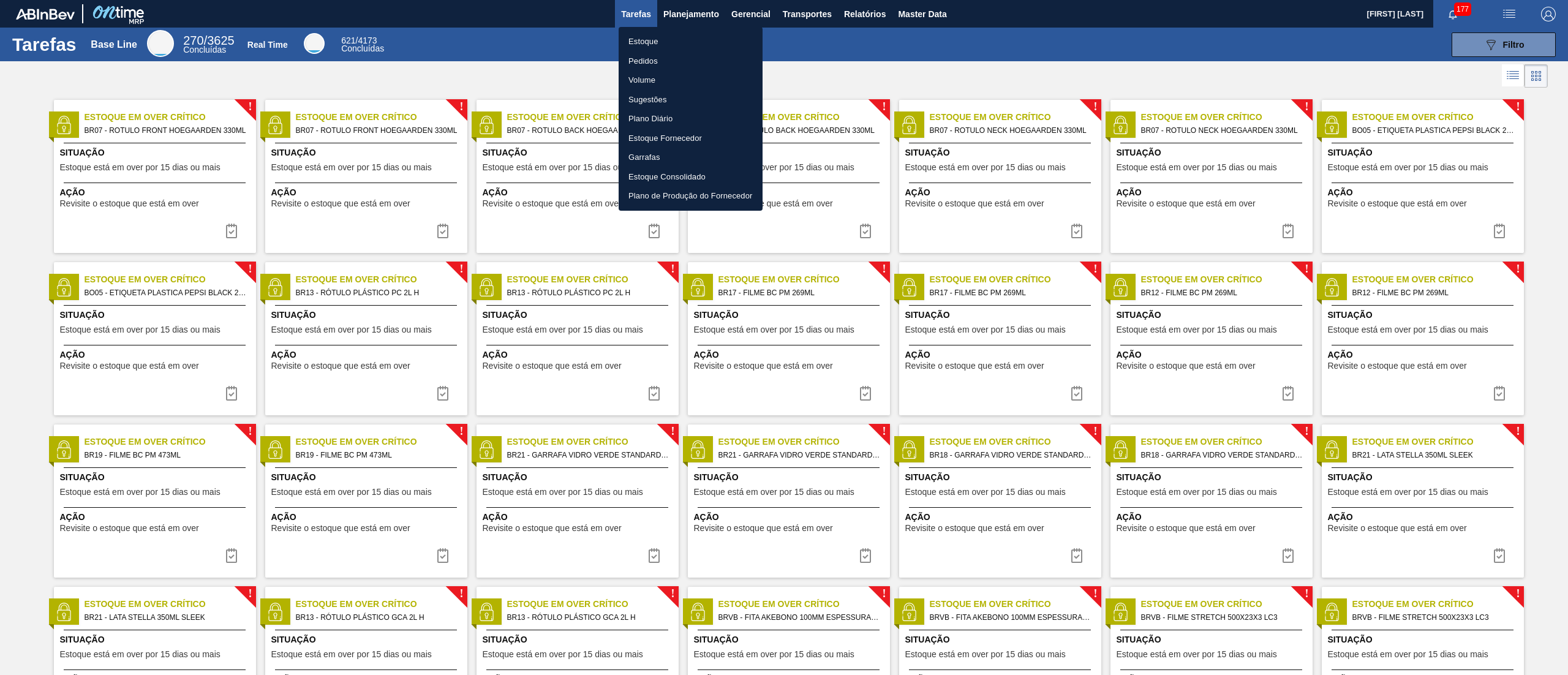 click on "Estoque" at bounding box center [690, 42] 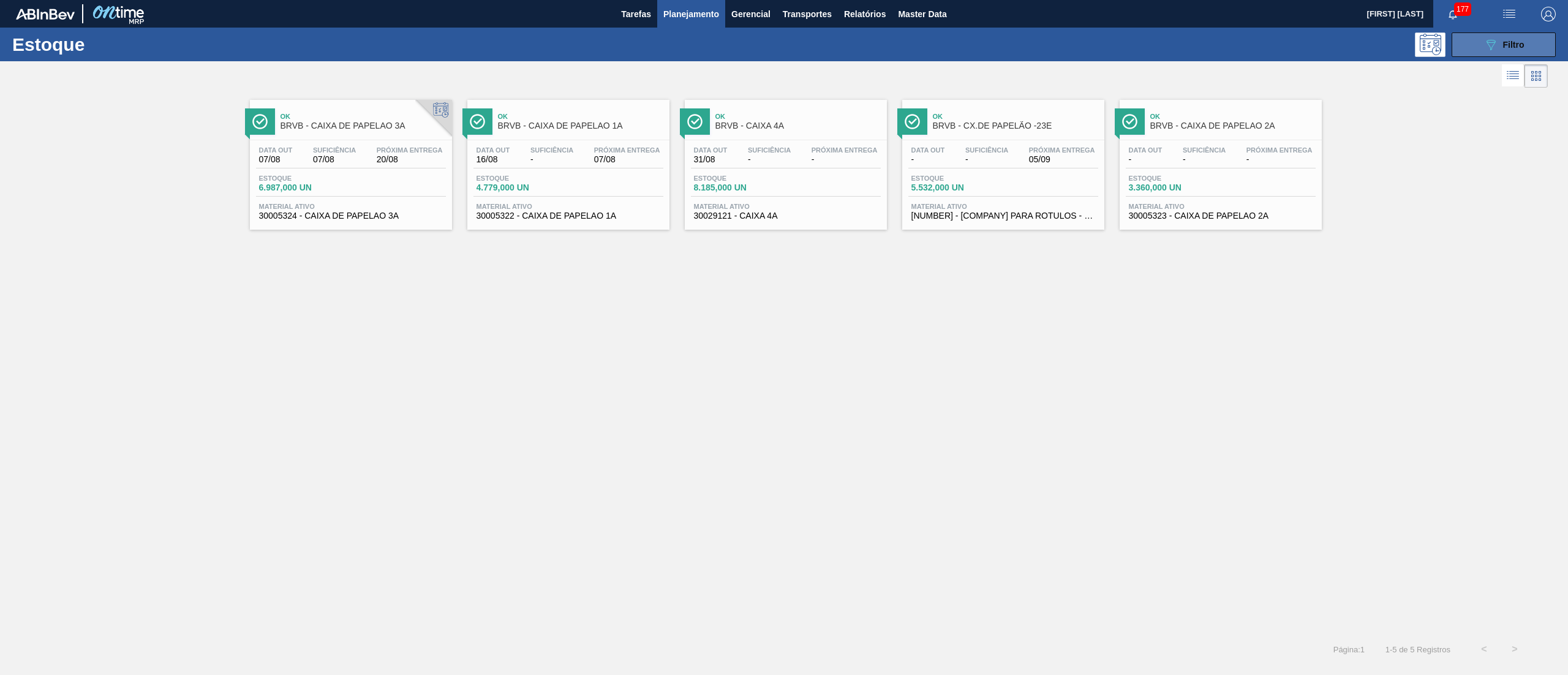 click on "089F7B8B-B2A5-4AFE-B5C0-19BA573D28AC Filtro" at bounding box center [1504, 45] 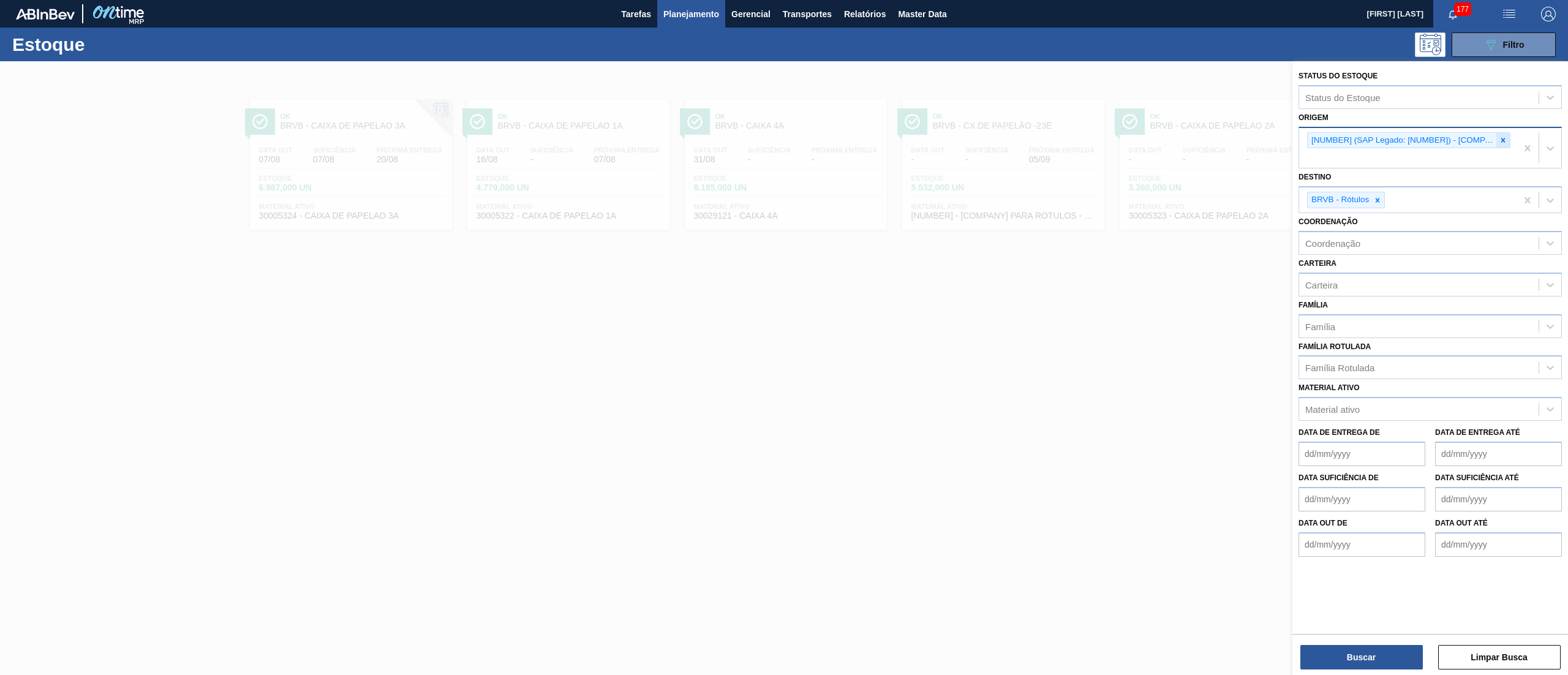 click 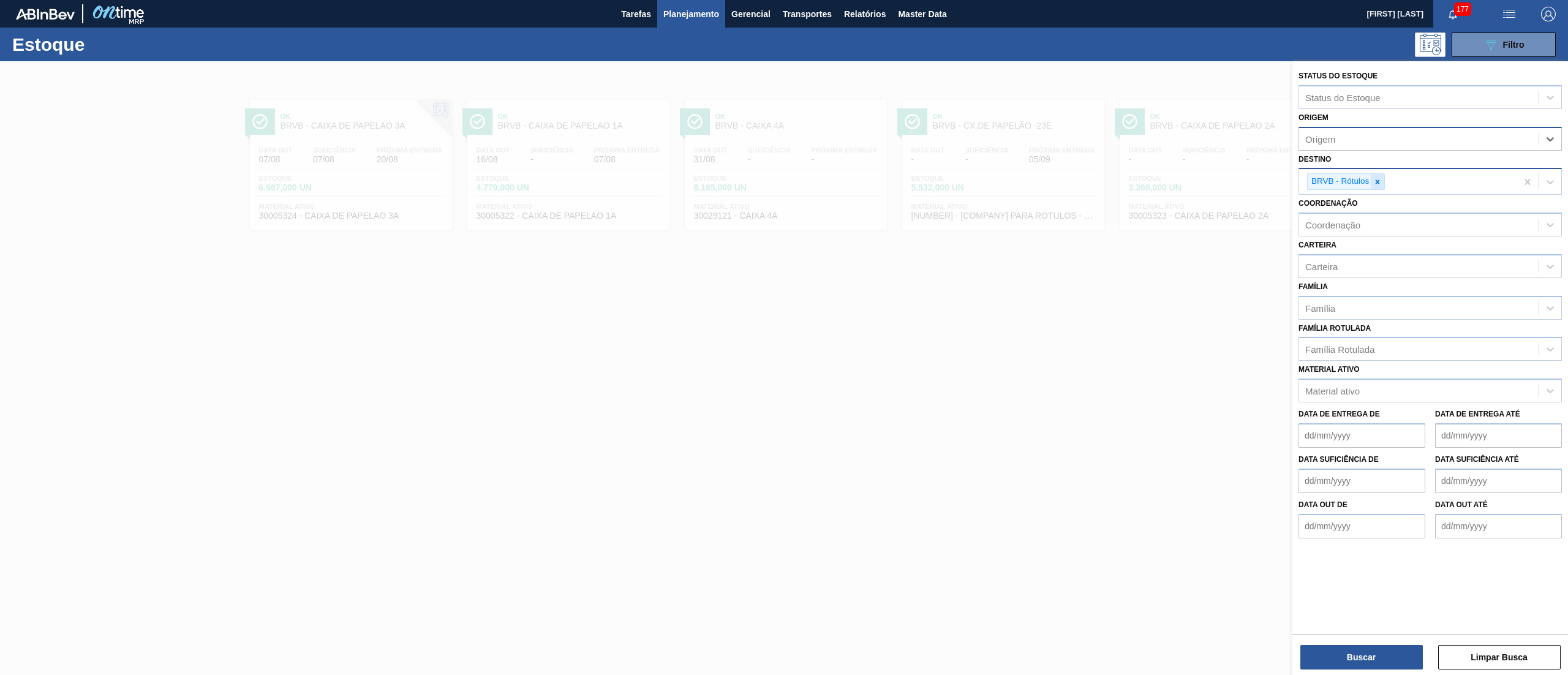 click at bounding box center (1378, 181) 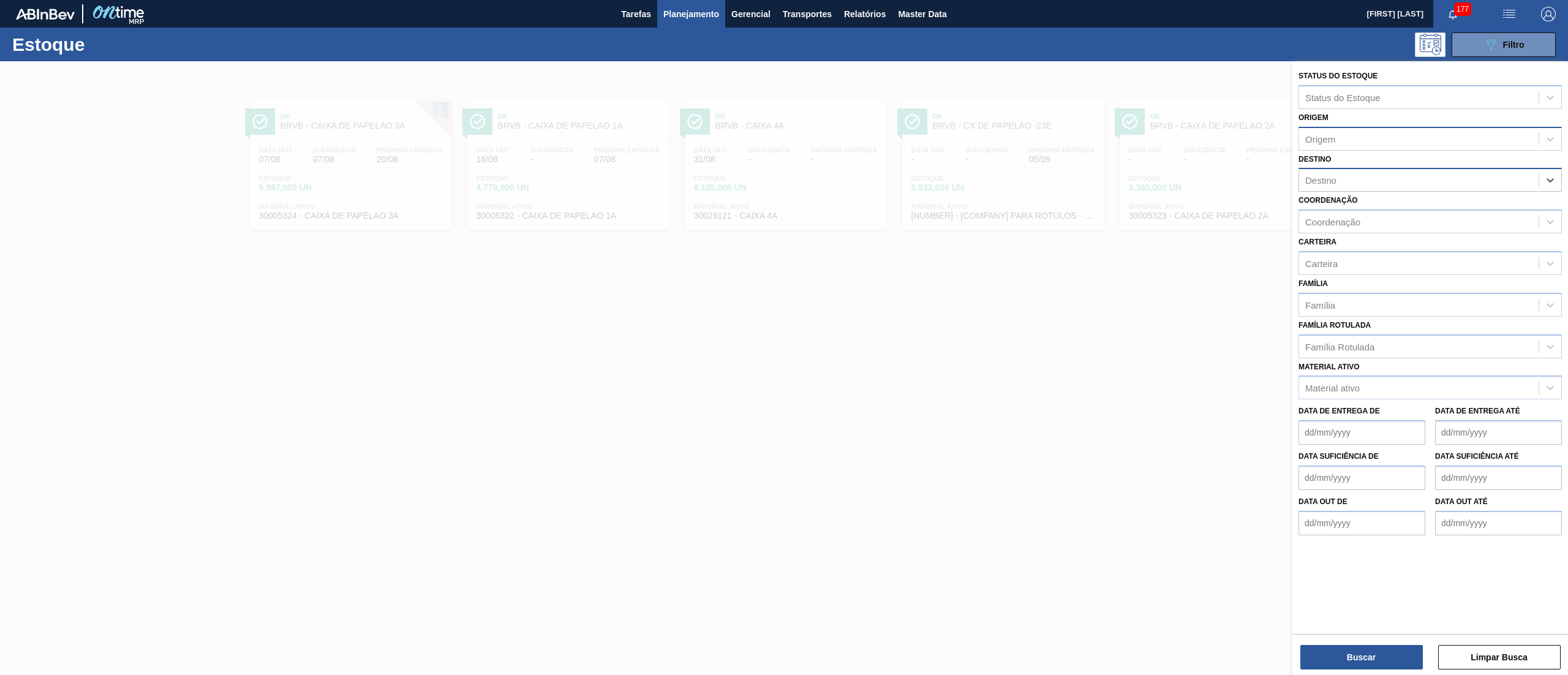 click on "Destino option [COMPANY], deselected.   Select is focused ,type to refine list, press Down to open the menu,  press left to focus selected values Destino" at bounding box center (1430, 172) 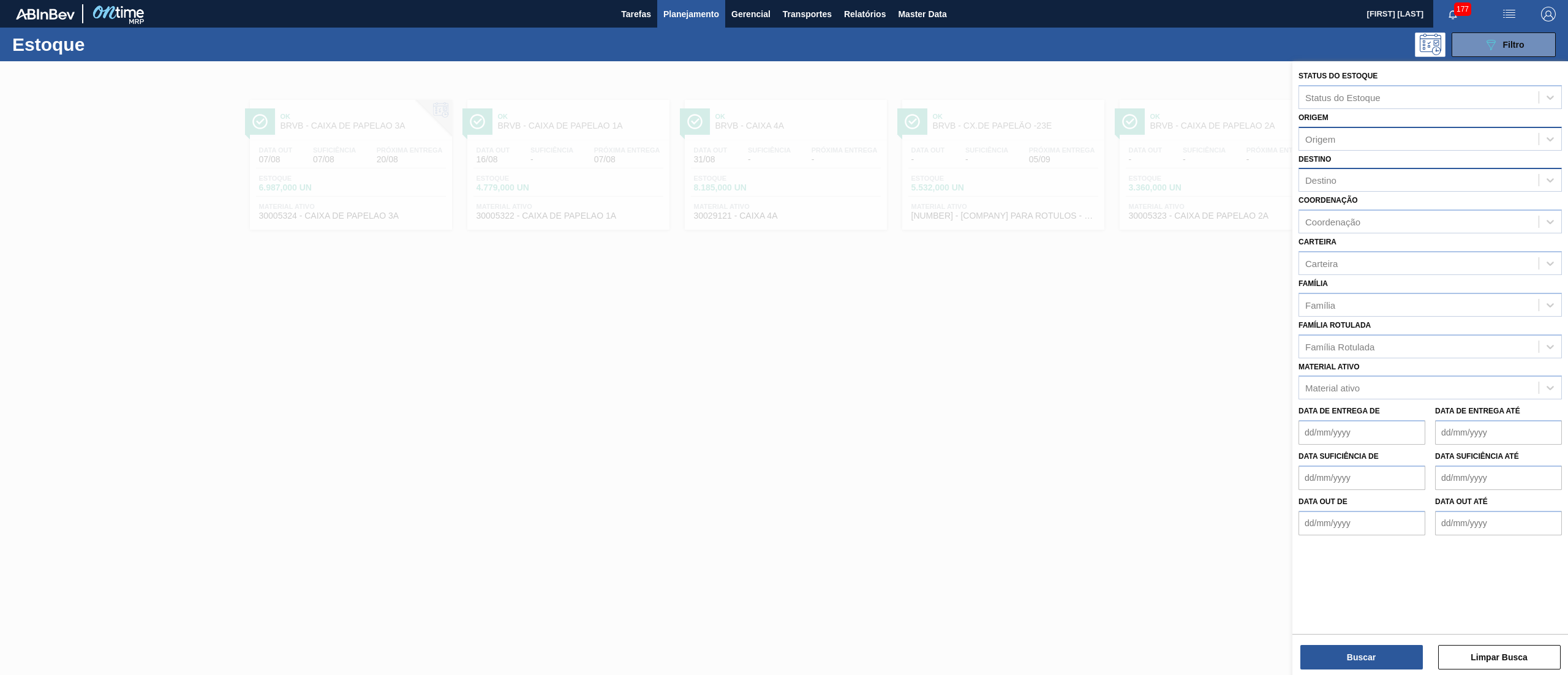 click on "Origem" at bounding box center (1419, 138) 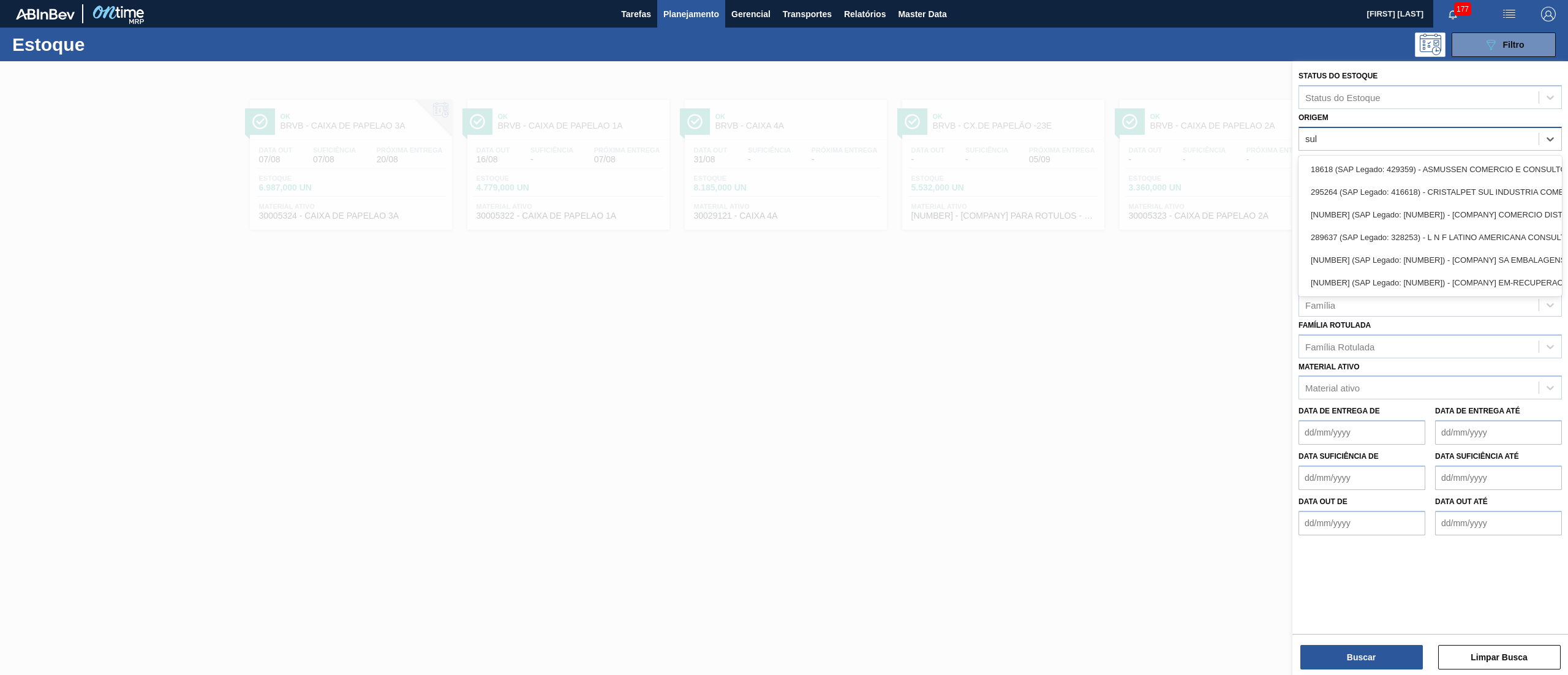 type on "sula" 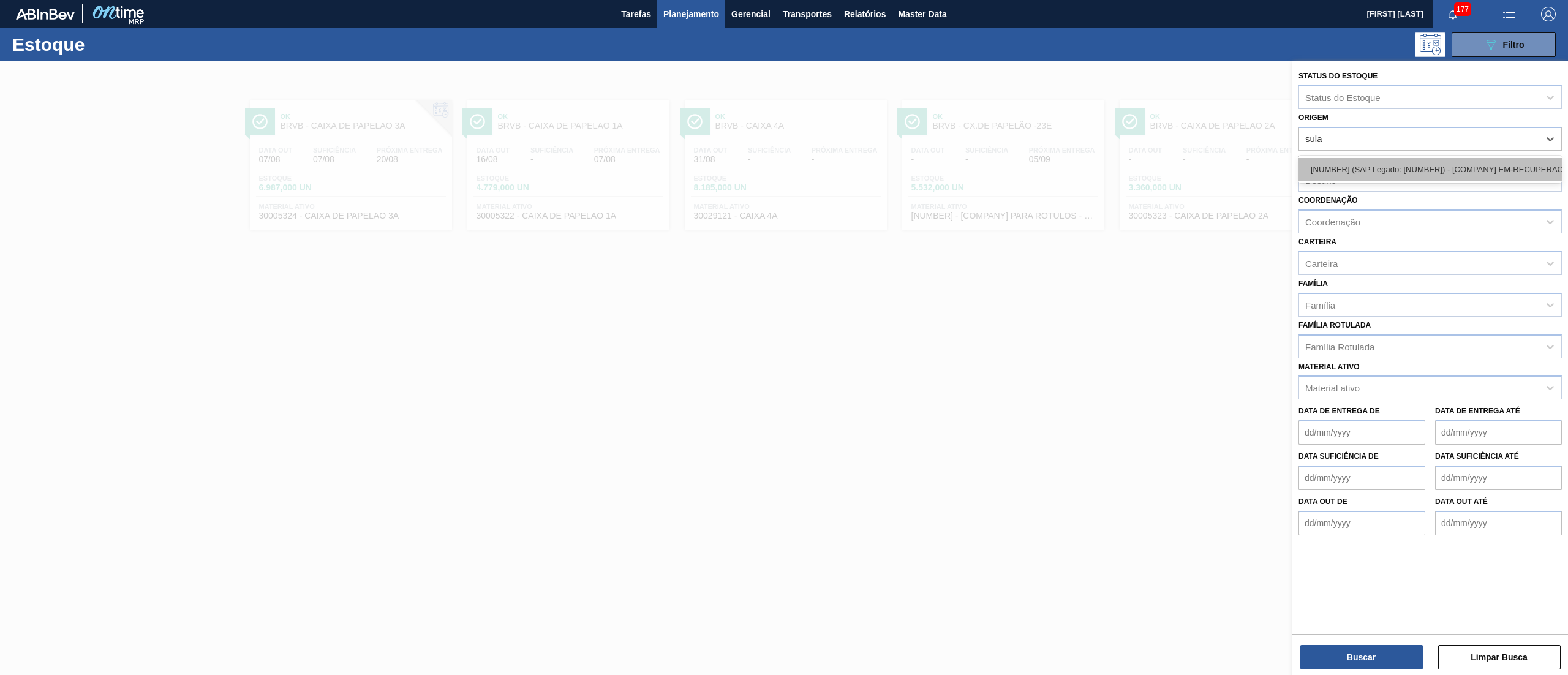 click on "[NUMBER] (SAP Legado: [NUMBER]) - [COMPANY] EM-RECUPERACAO JUDICIAL-" at bounding box center [1430, 169] 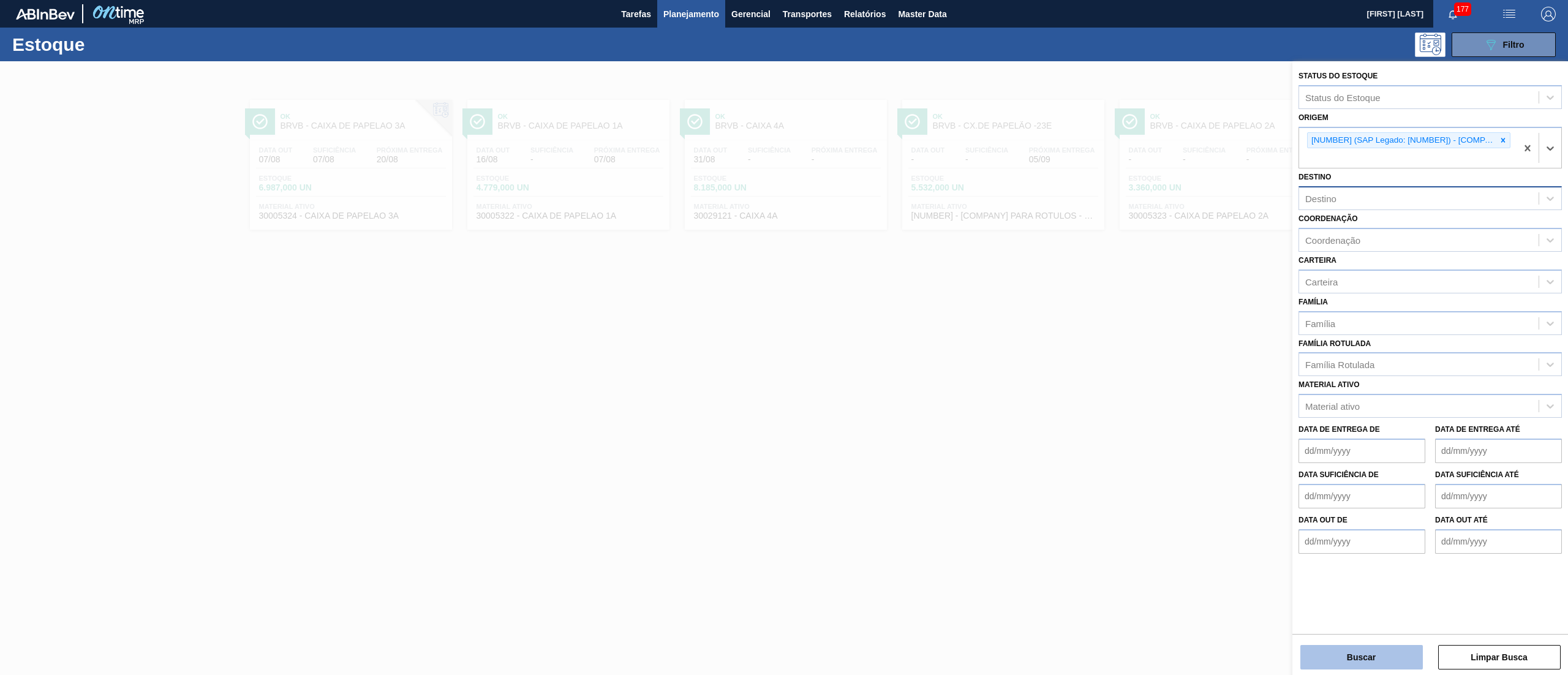click on "Buscar" at bounding box center (1362, 657) 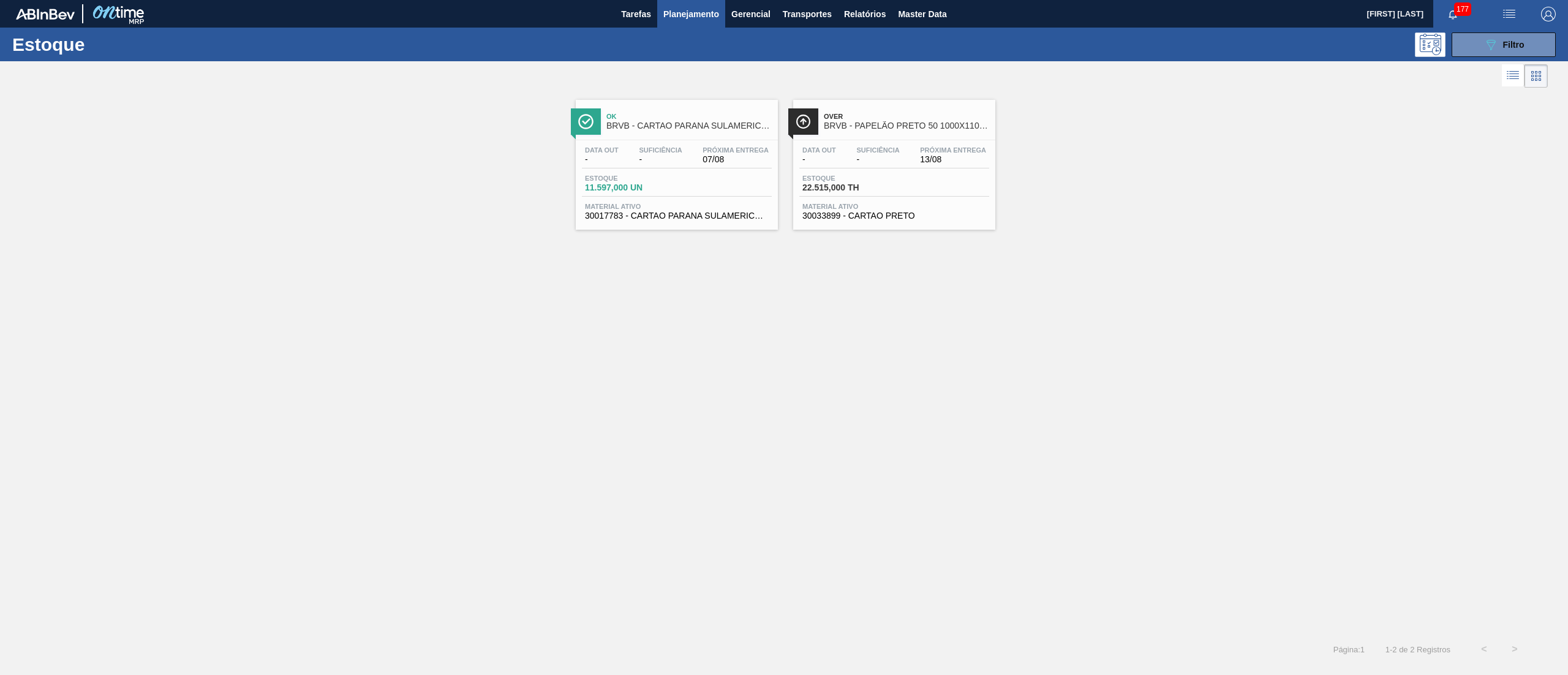 click on "-" at bounding box center (878, 159) 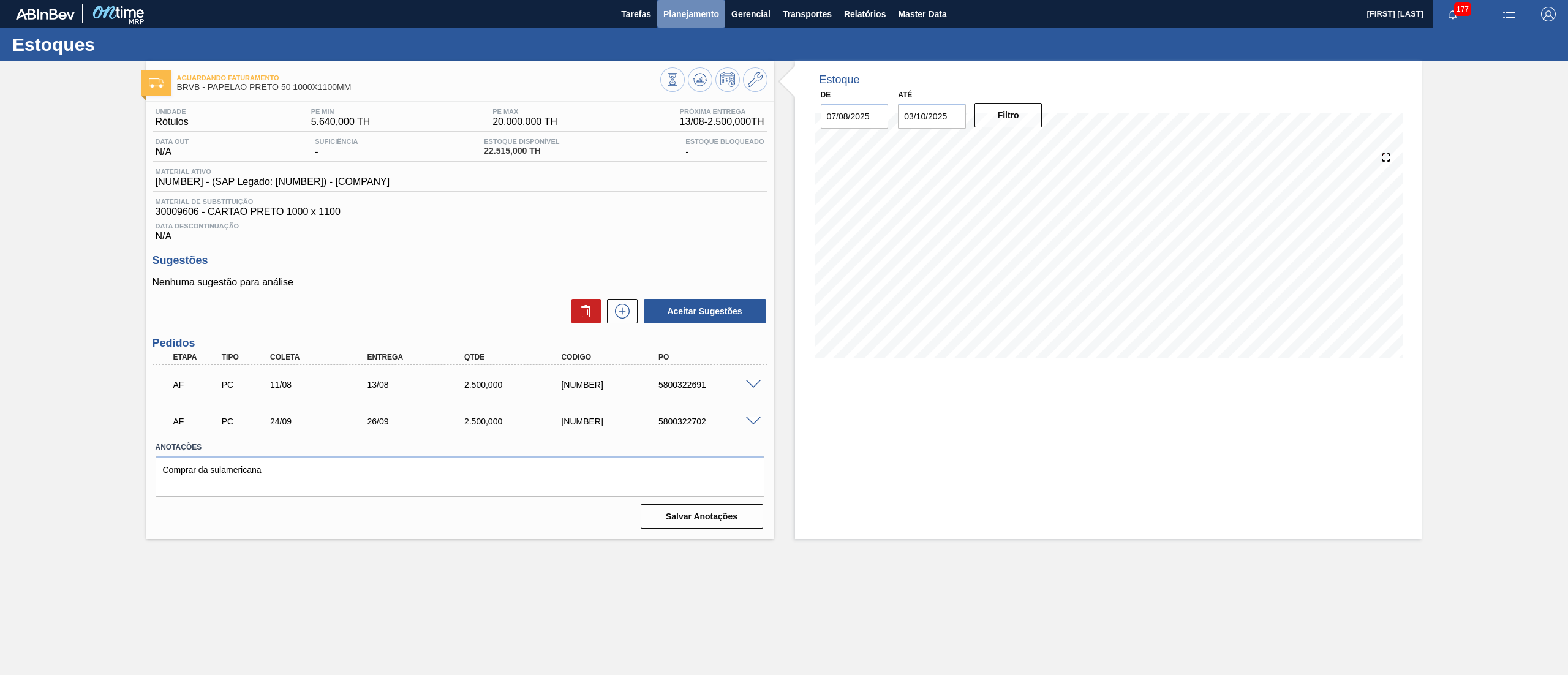 click on "Planejamento" at bounding box center [691, 14] 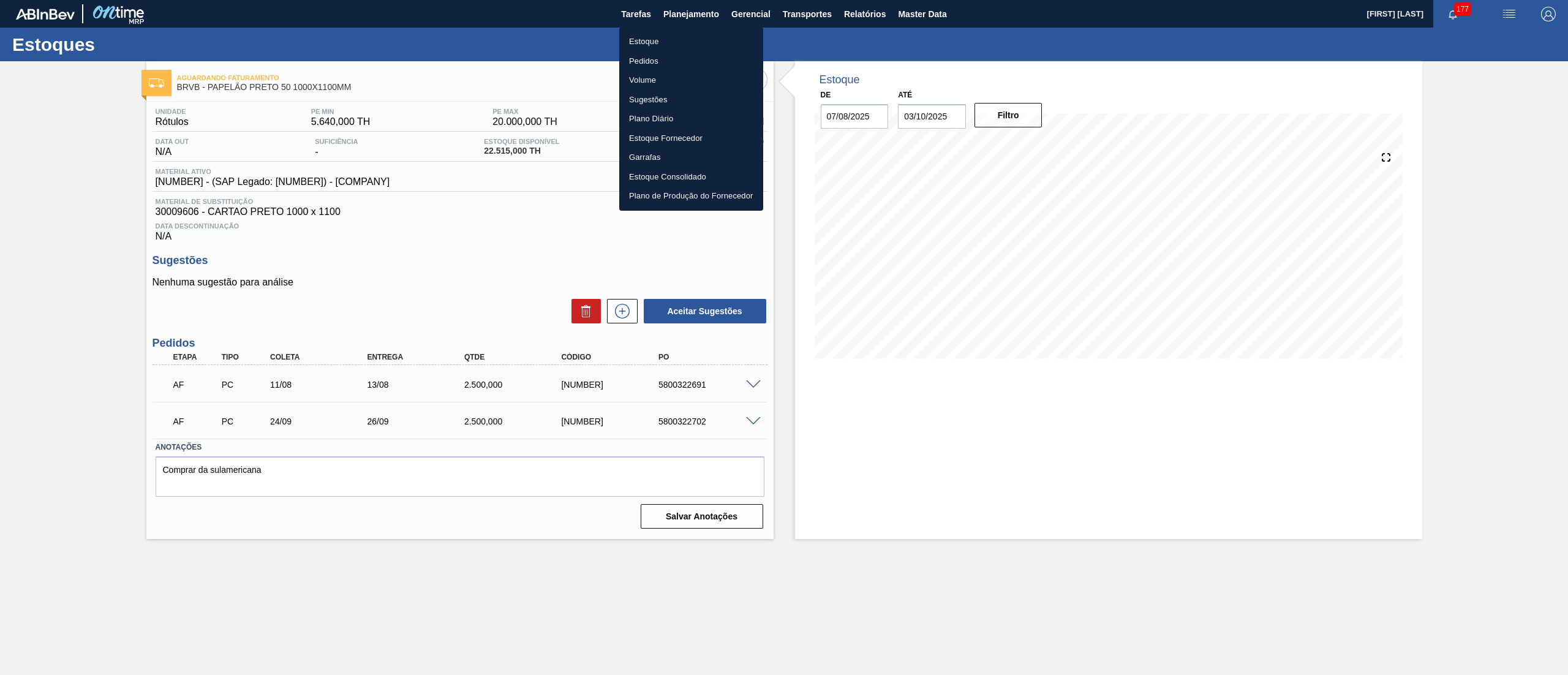 click at bounding box center [784, 338] 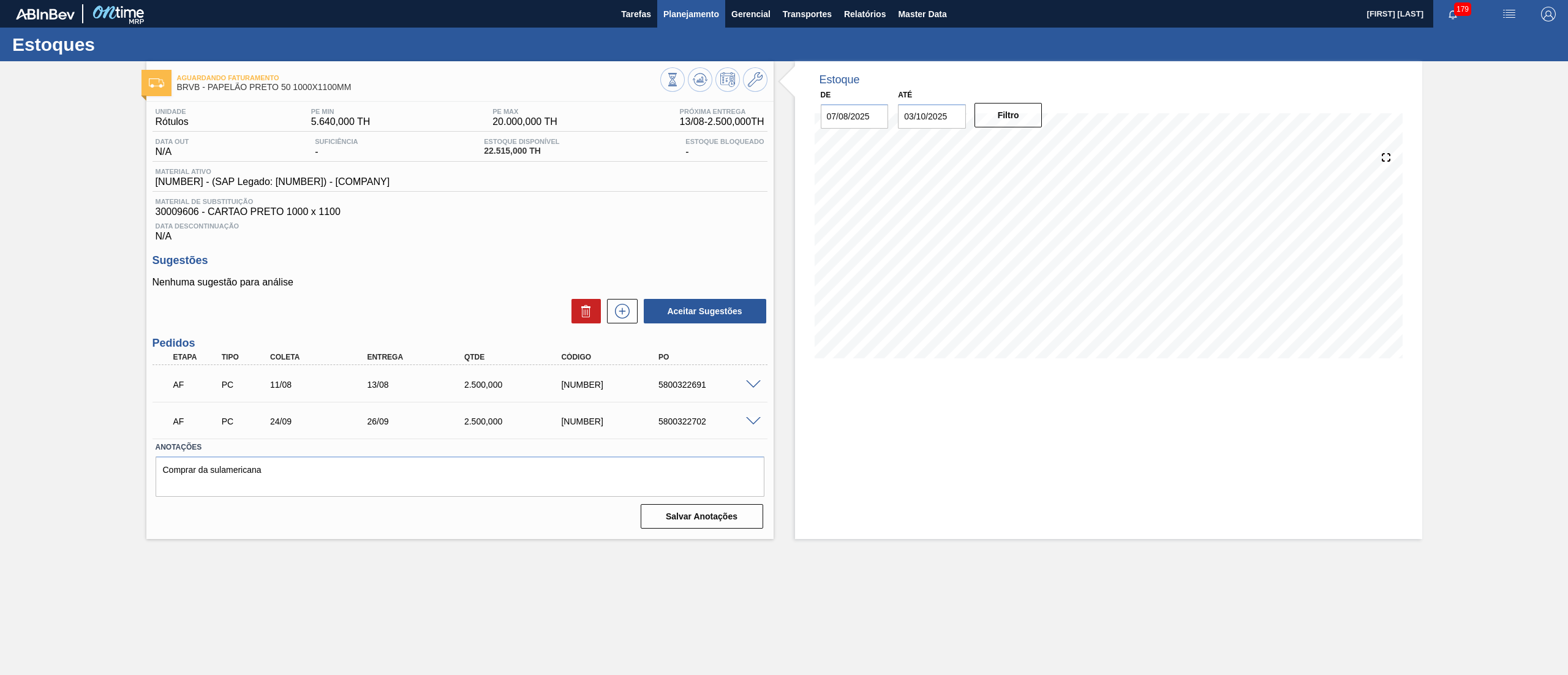 click on "Planejamento" at bounding box center (691, 14) 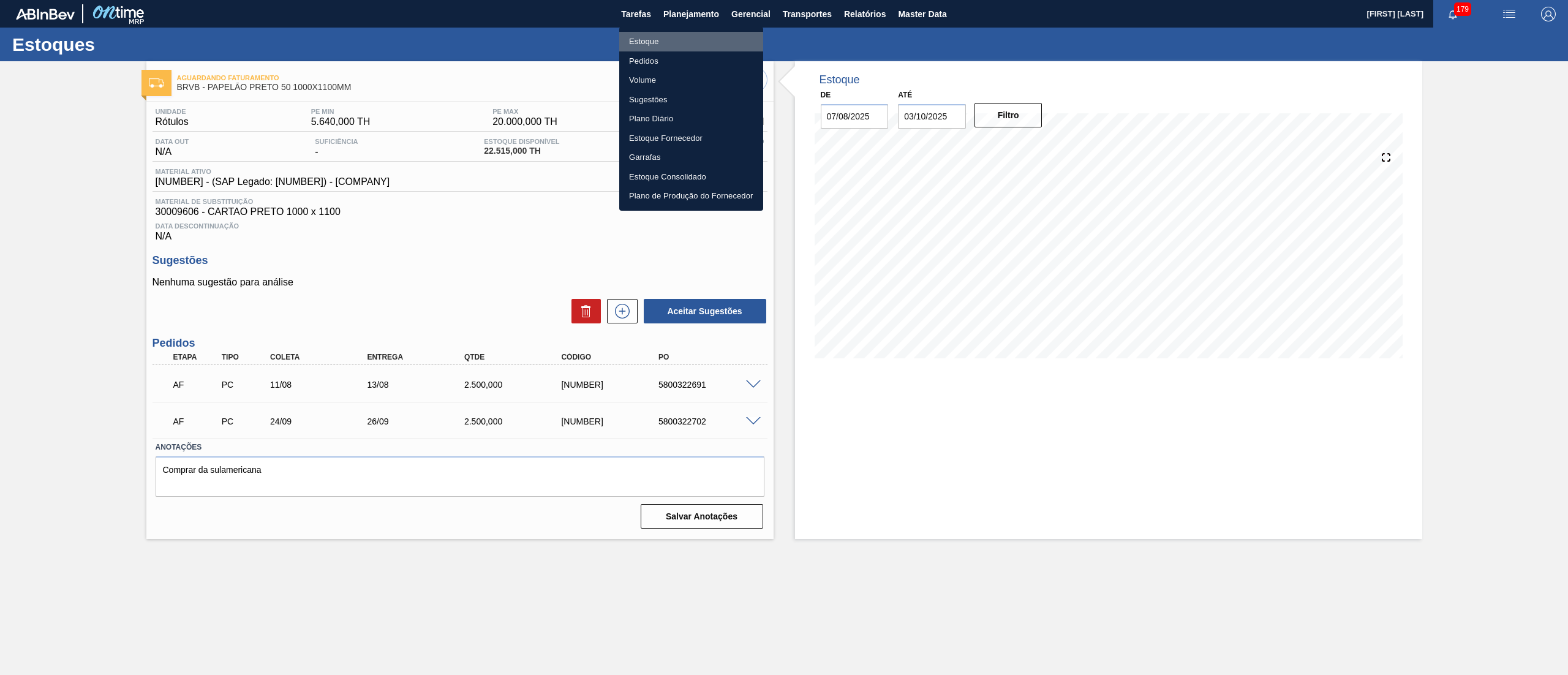 click on "Estoque" at bounding box center [691, 42] 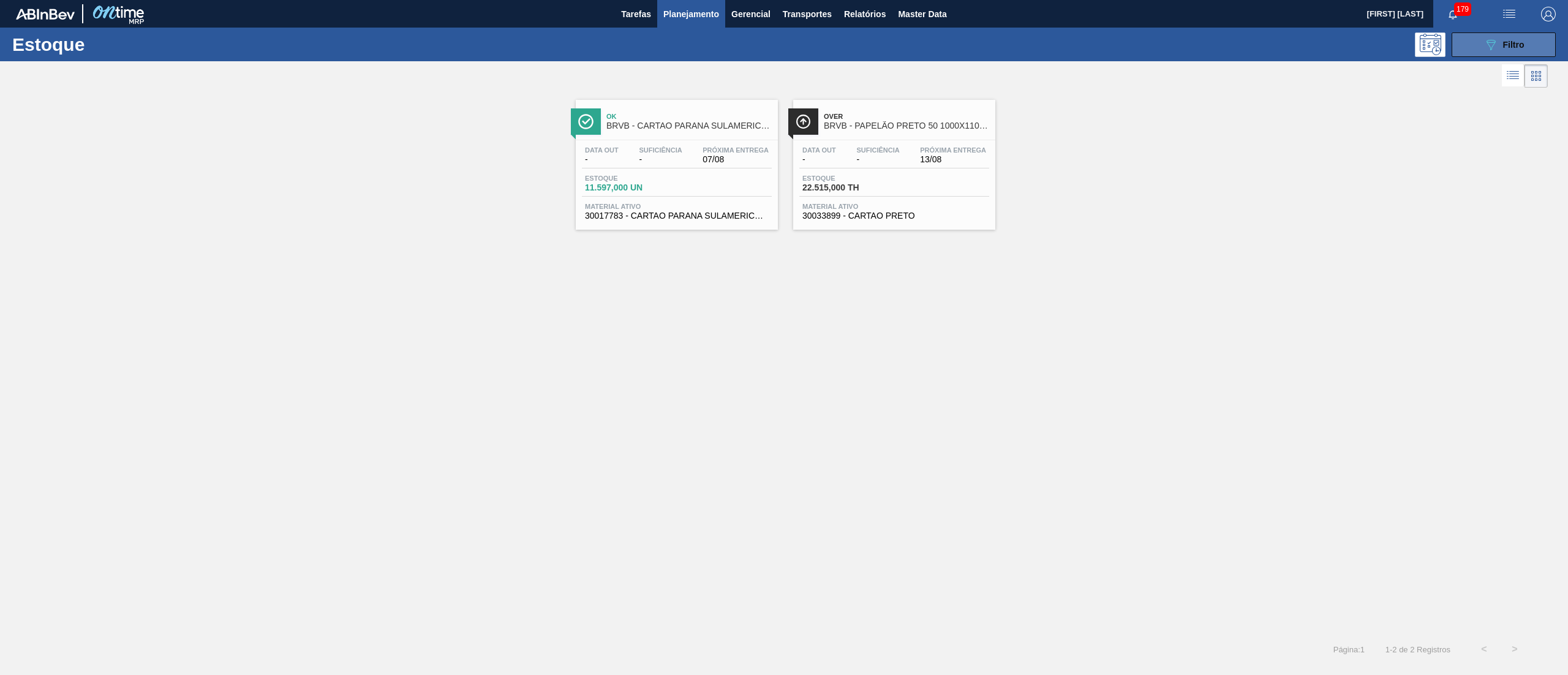 click on "089F7B8B-B2A5-4AFE-B5C0-19BA573D28AC" 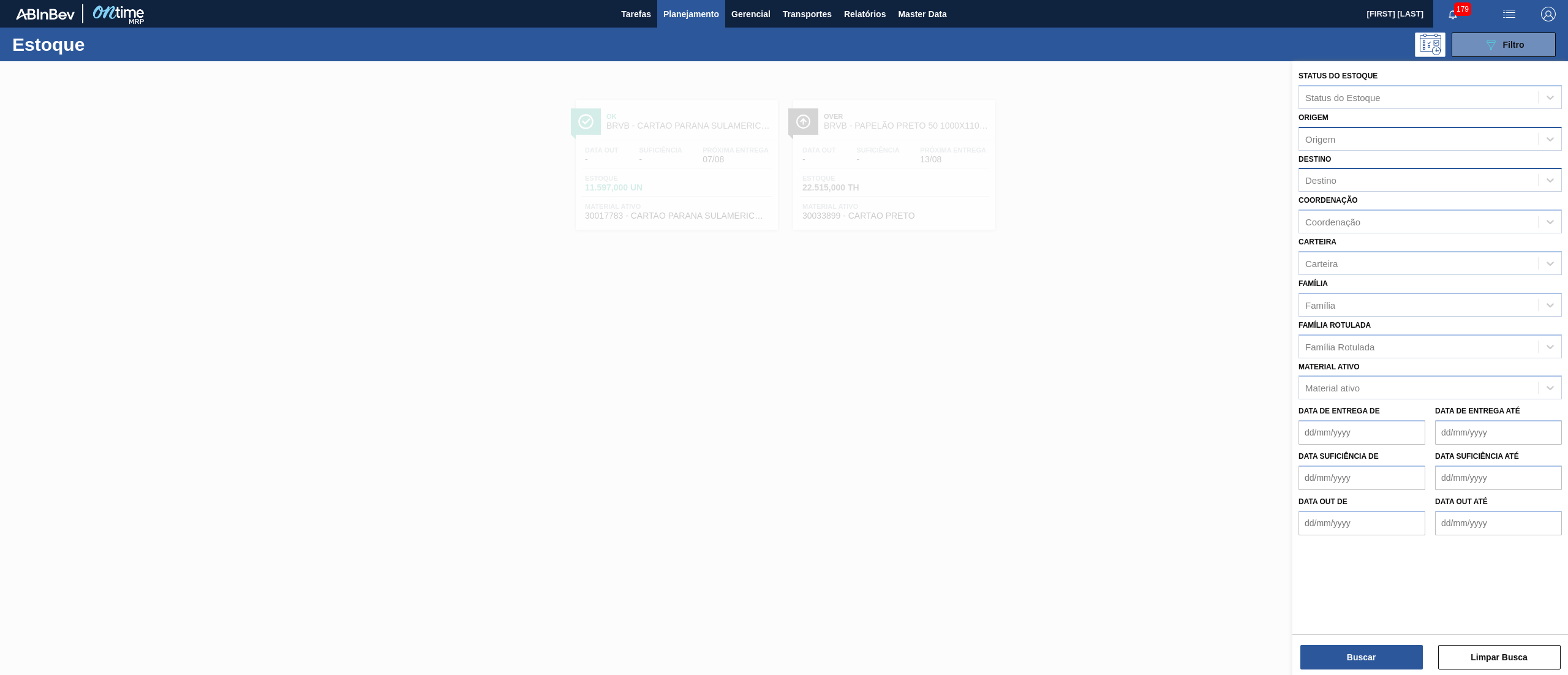 click on "Buscar Limpar Busca" at bounding box center [1430, 651] 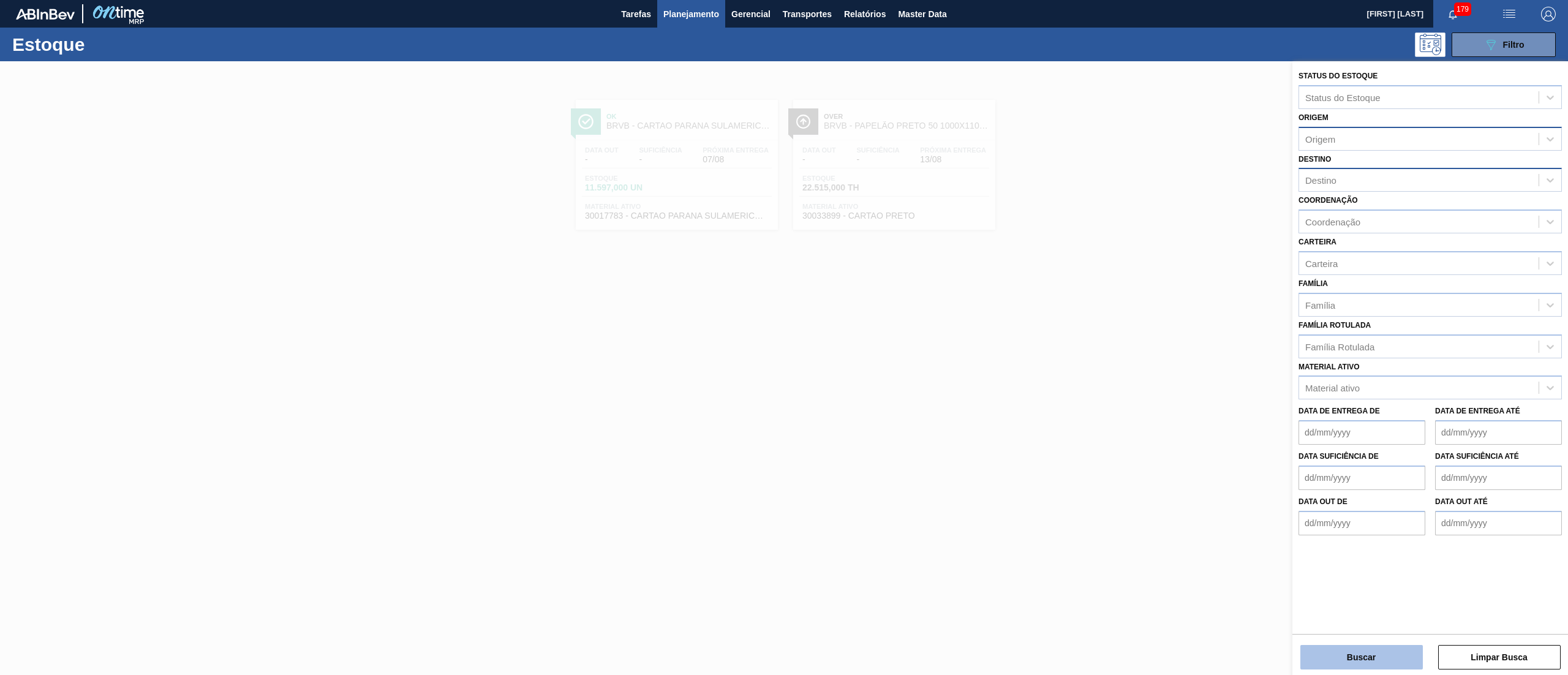click on "Buscar" at bounding box center (1362, 657) 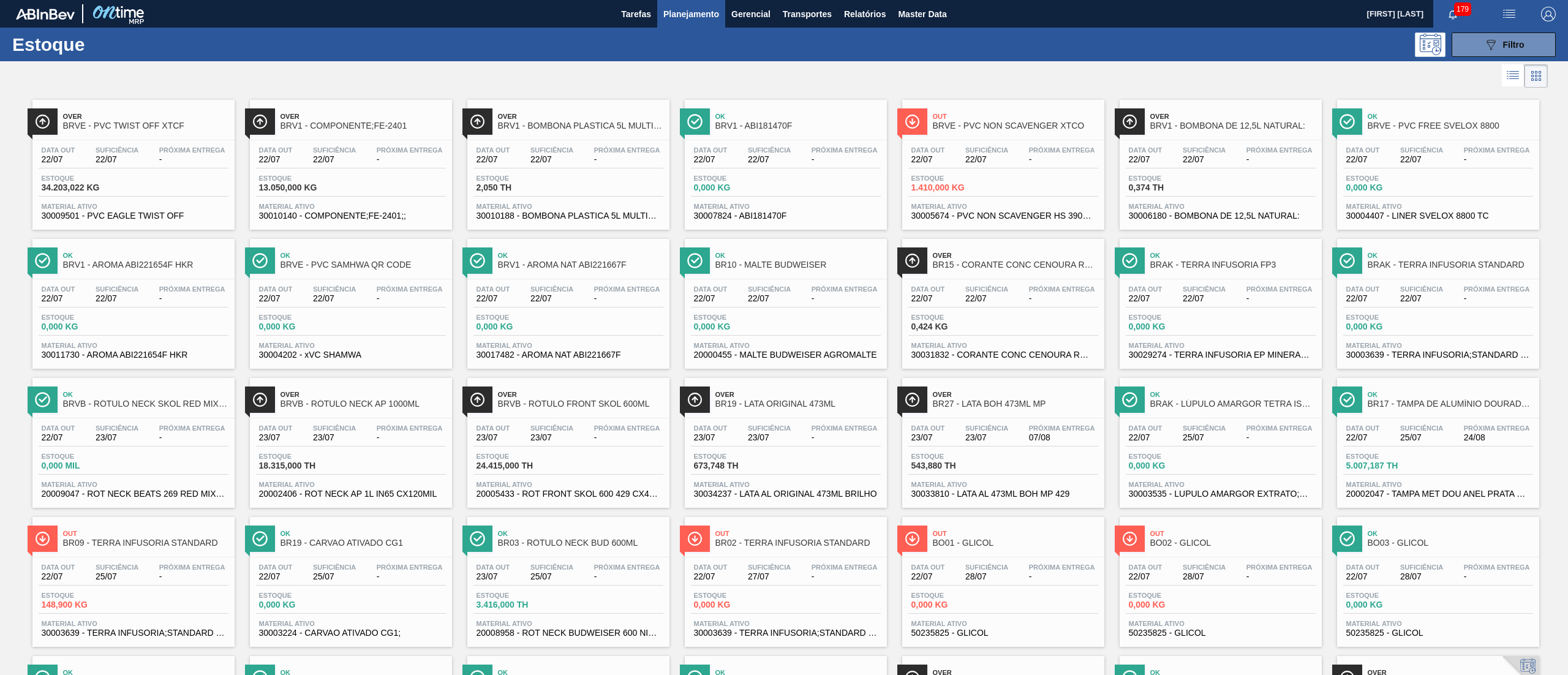 click at bounding box center (774, 76) 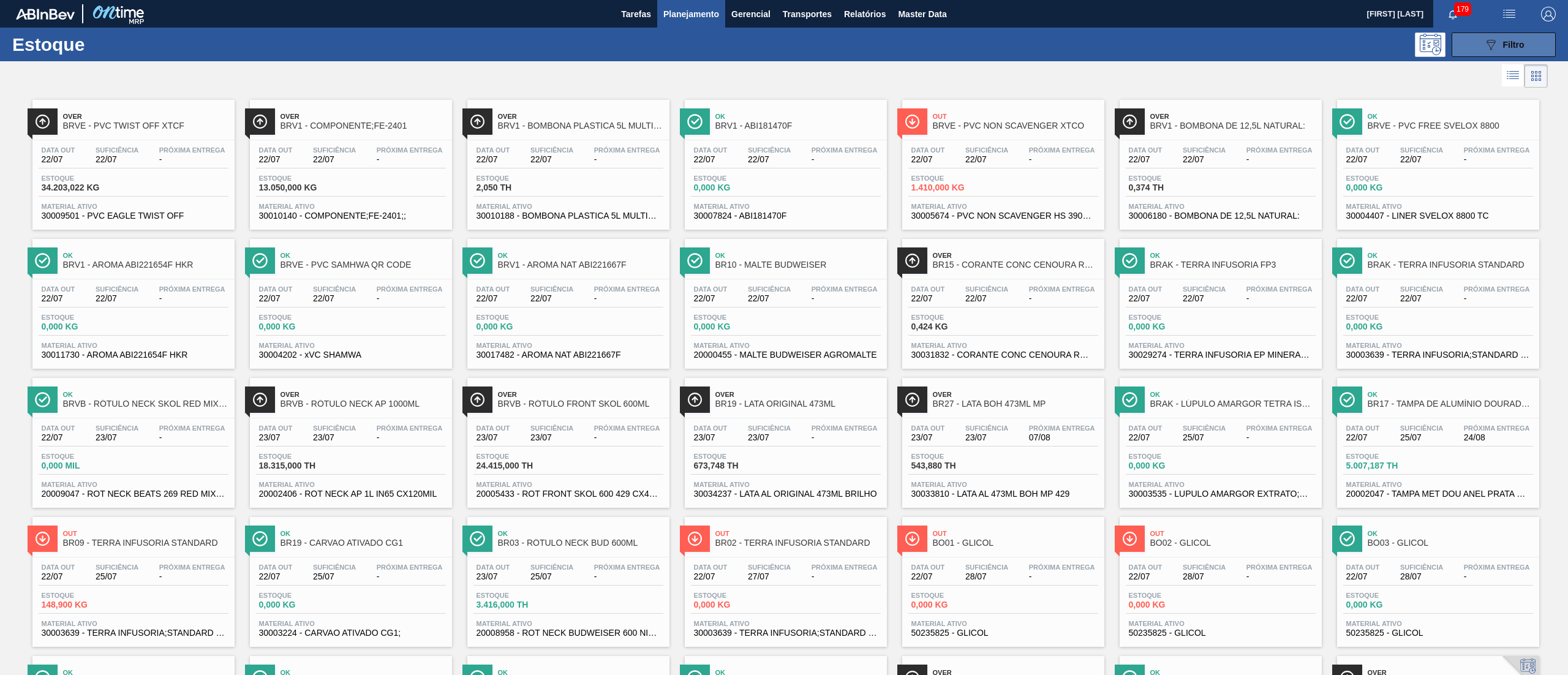 click on "089F7B8B-B2A5-4AFE-B5C0-19BA573D28AC Filtro" at bounding box center (1504, 45) 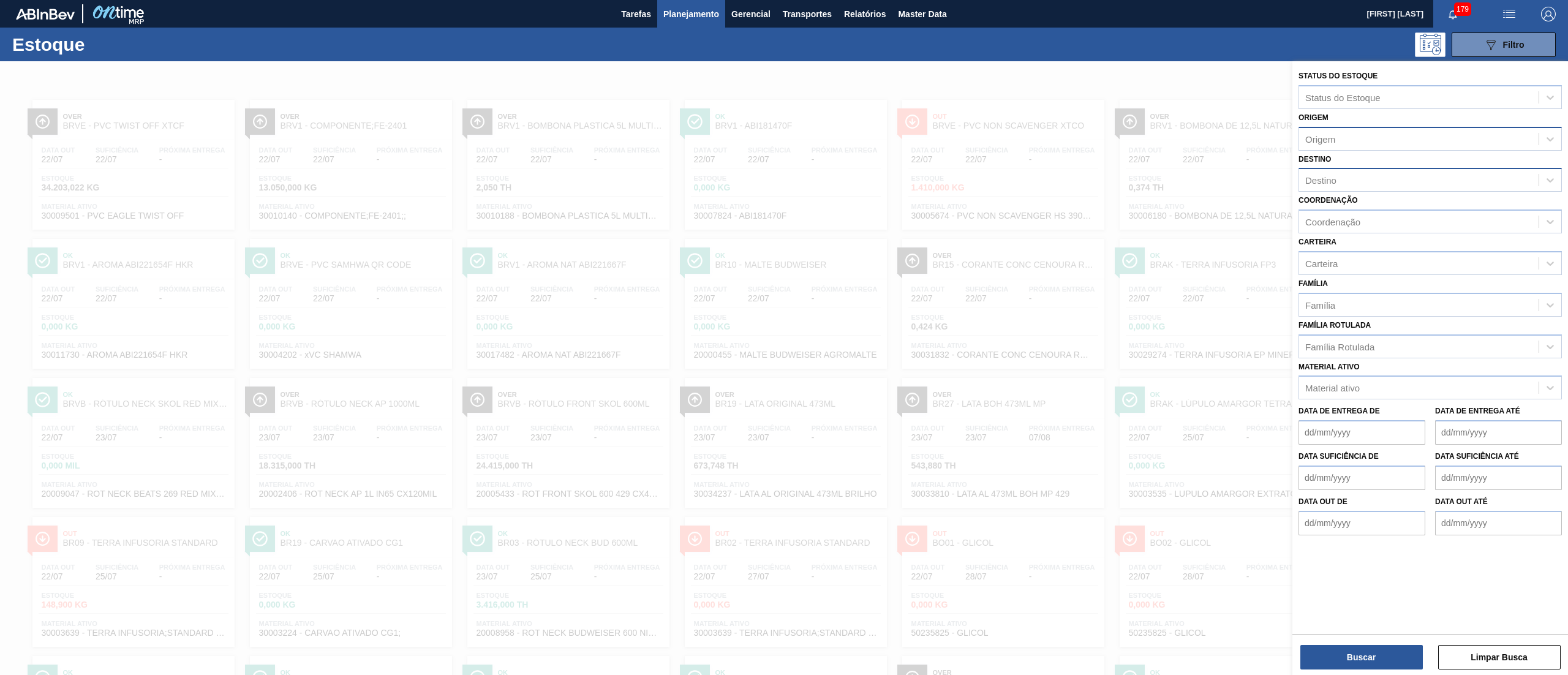 click on "Destino" at bounding box center (1419, 180) 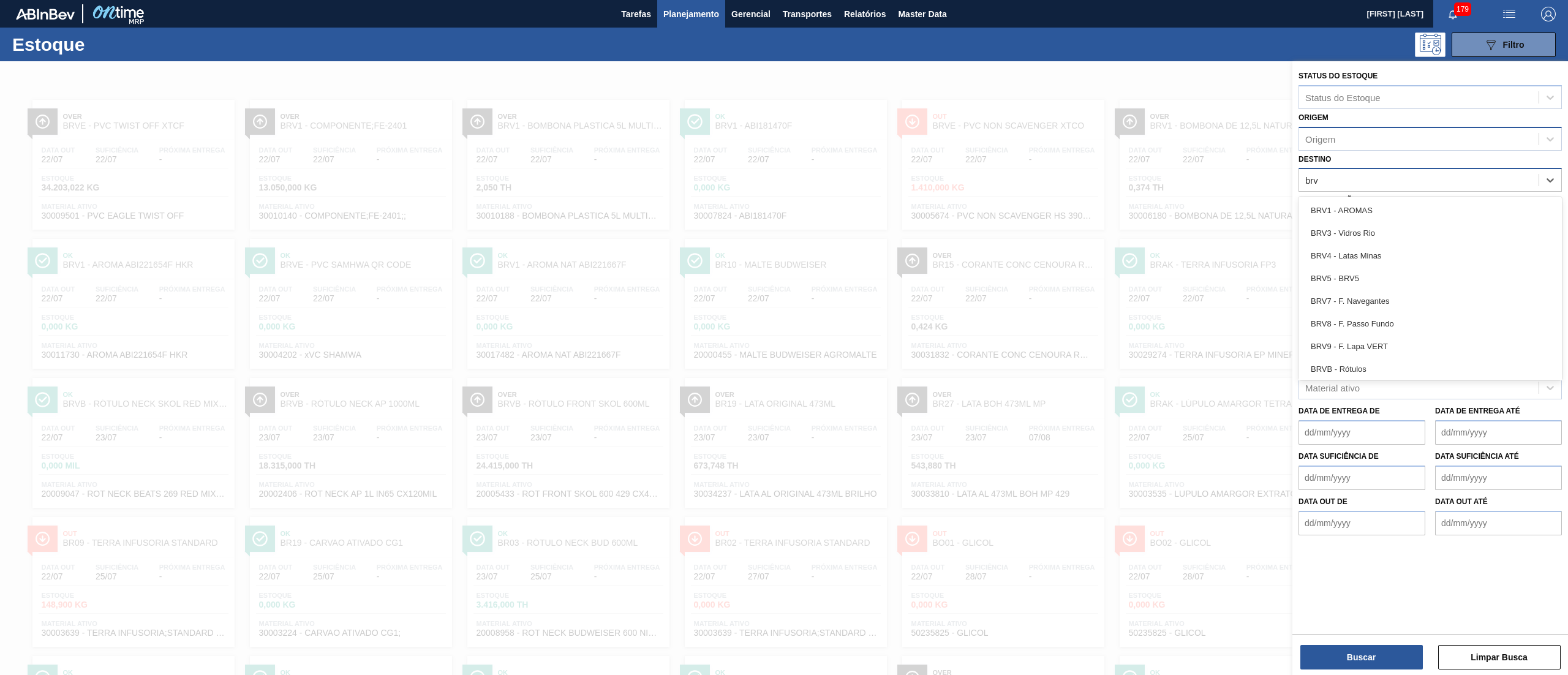 type on "brv3" 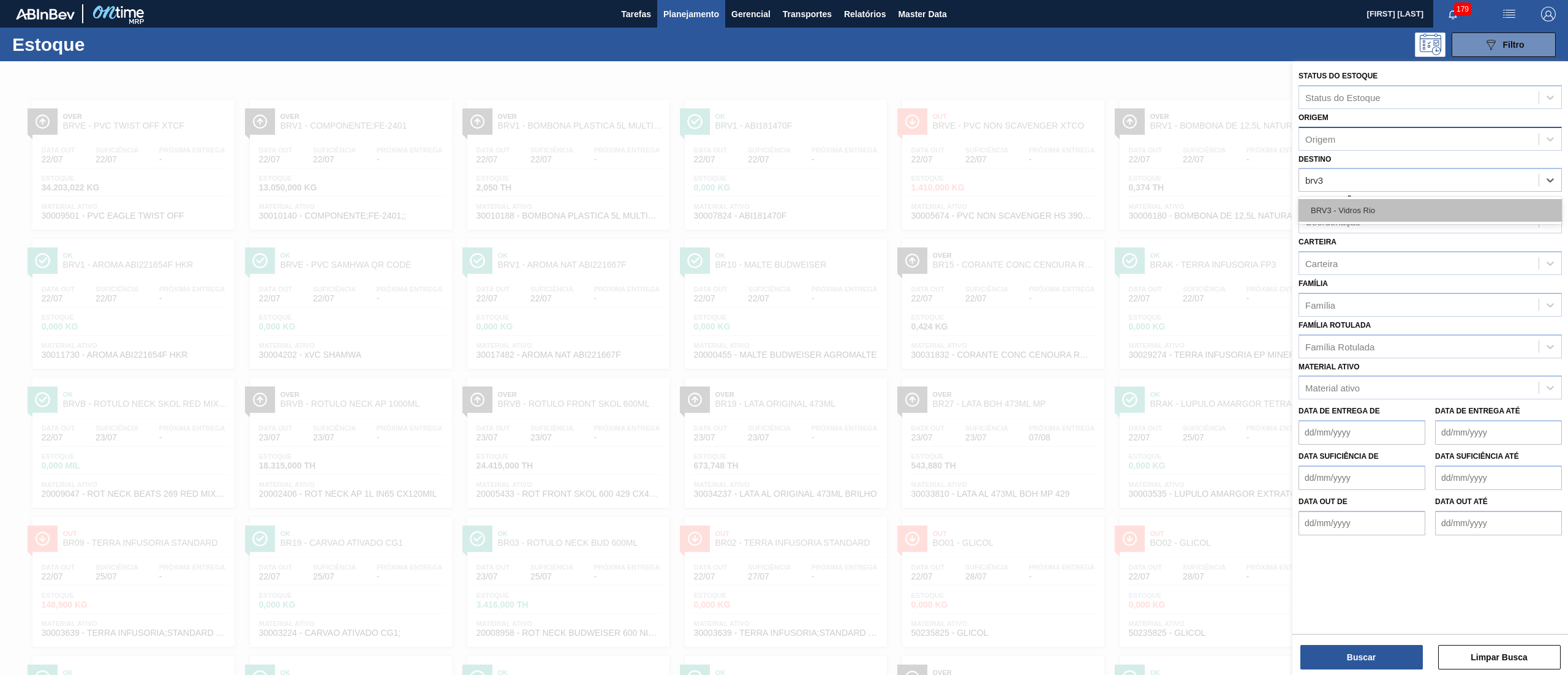 click on "BRV3 - Vidros Rio" at bounding box center [1430, 210] 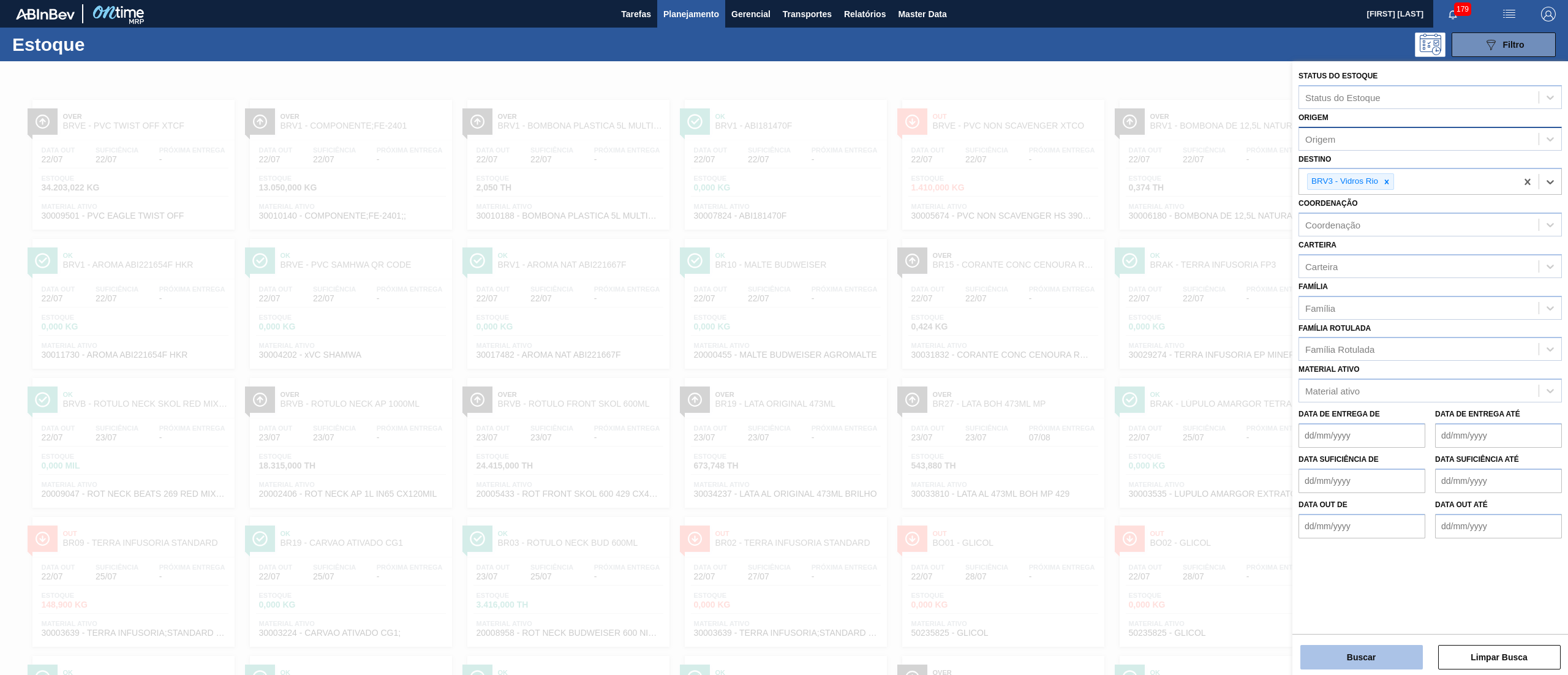 click on "Buscar" at bounding box center [1362, 657] 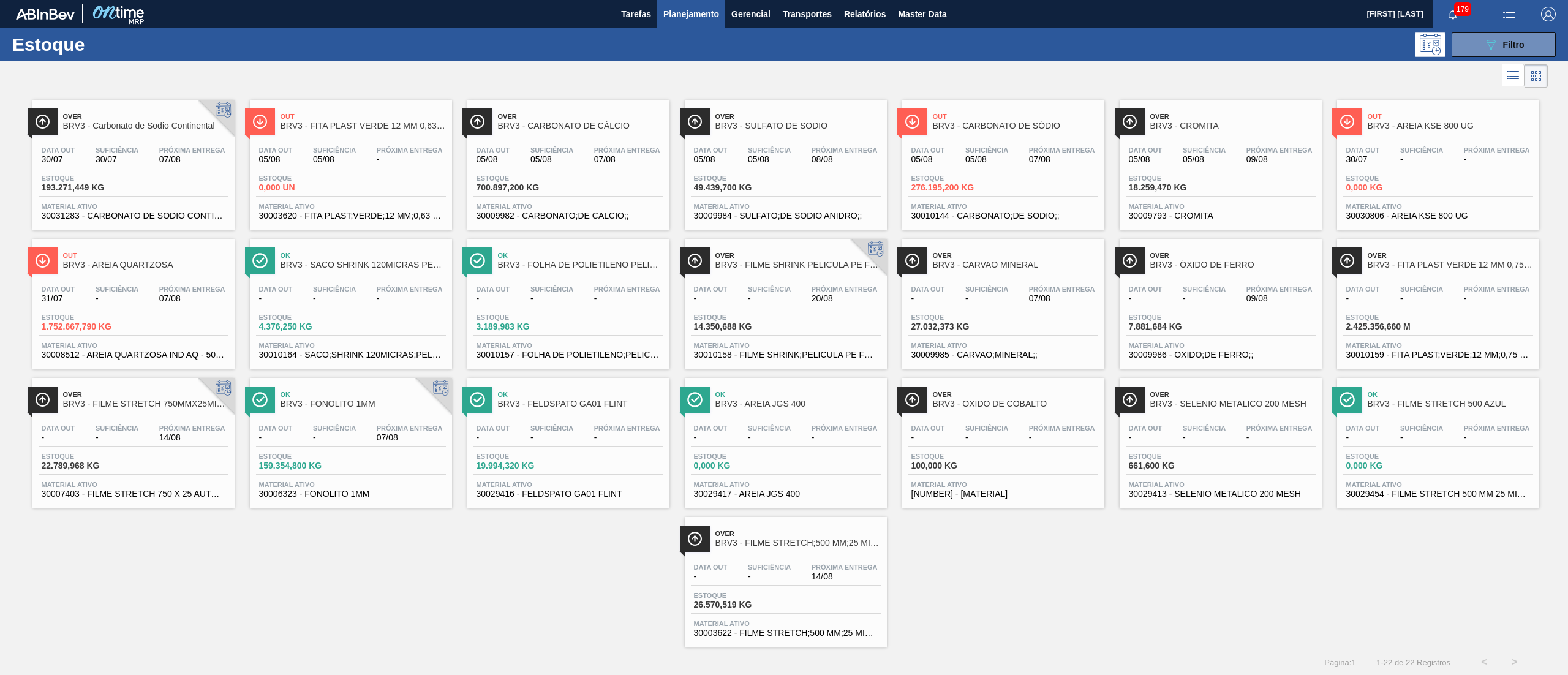 click on "Estoque" at bounding box center (1172, 178) 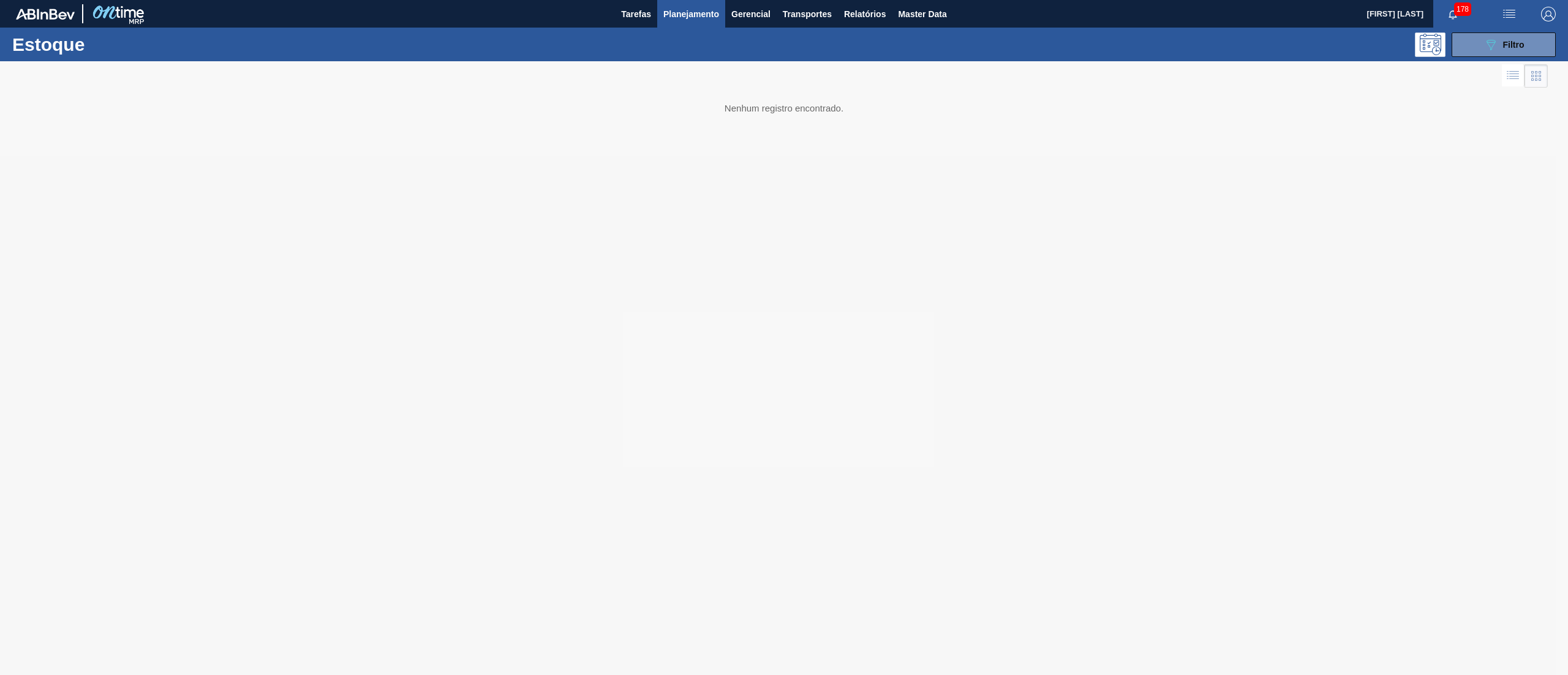 scroll, scrollTop: 0, scrollLeft: 0, axis: both 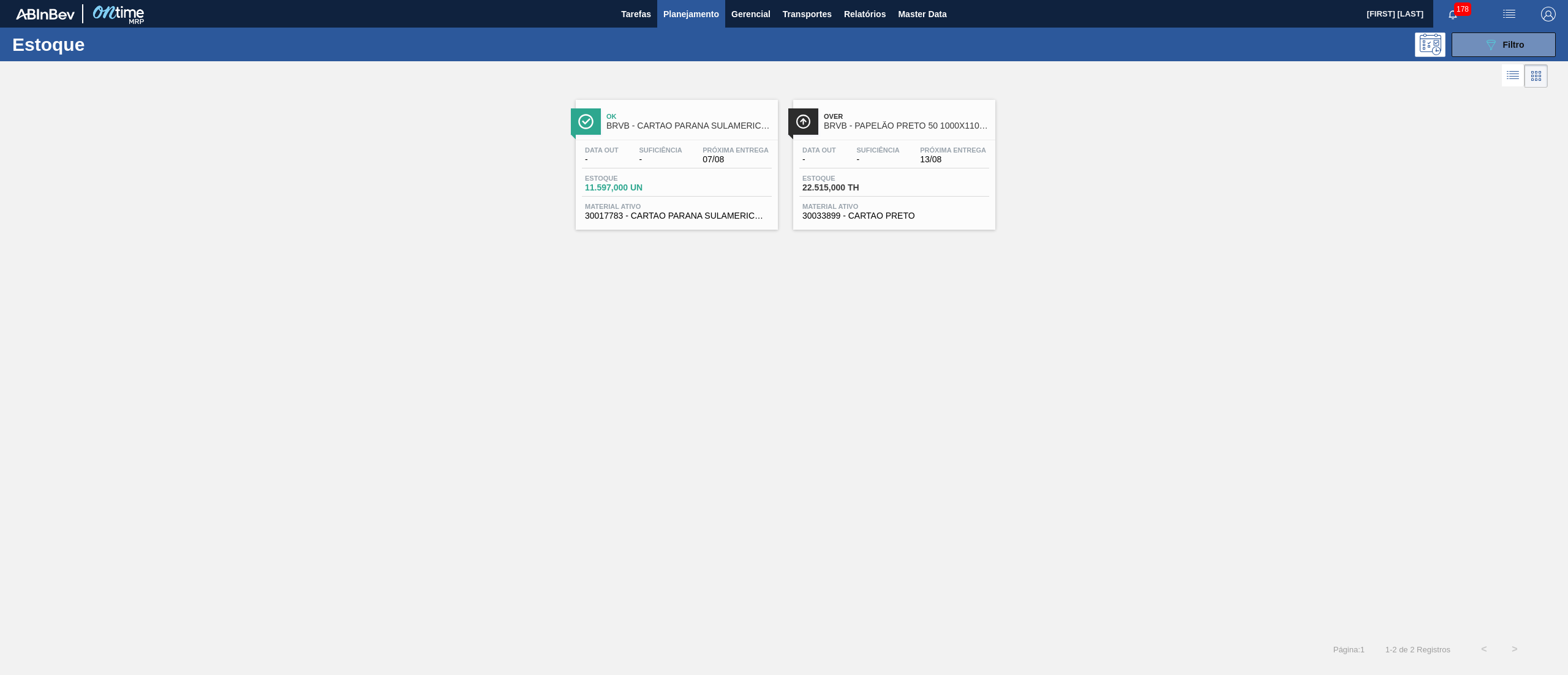 click on "Data out - Suficiência - Próxima Entrega [DATE] Estoque [NUMBER] UN Material ativo [NUMBER] - CARTAO PARANA SULAMERICANA" at bounding box center [677, 182] 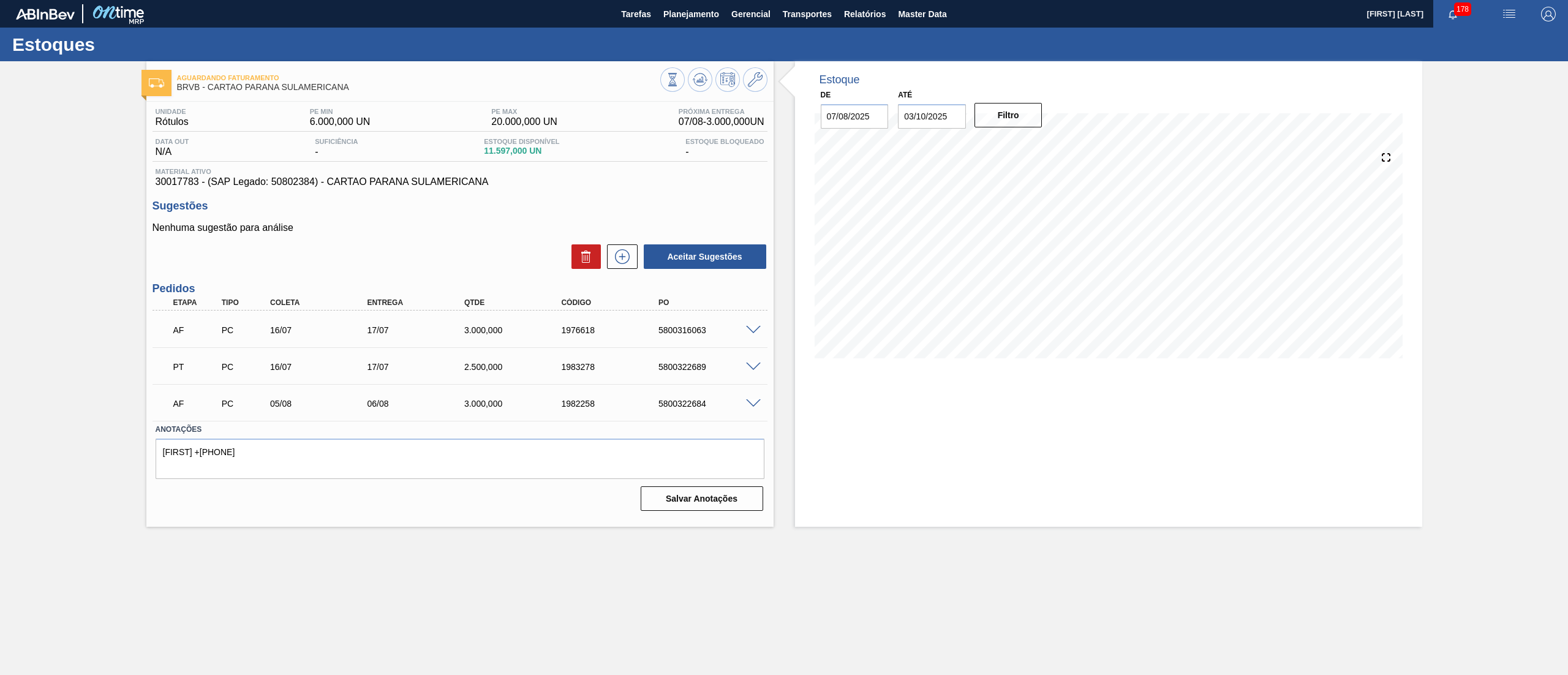 click at bounding box center (753, 330) 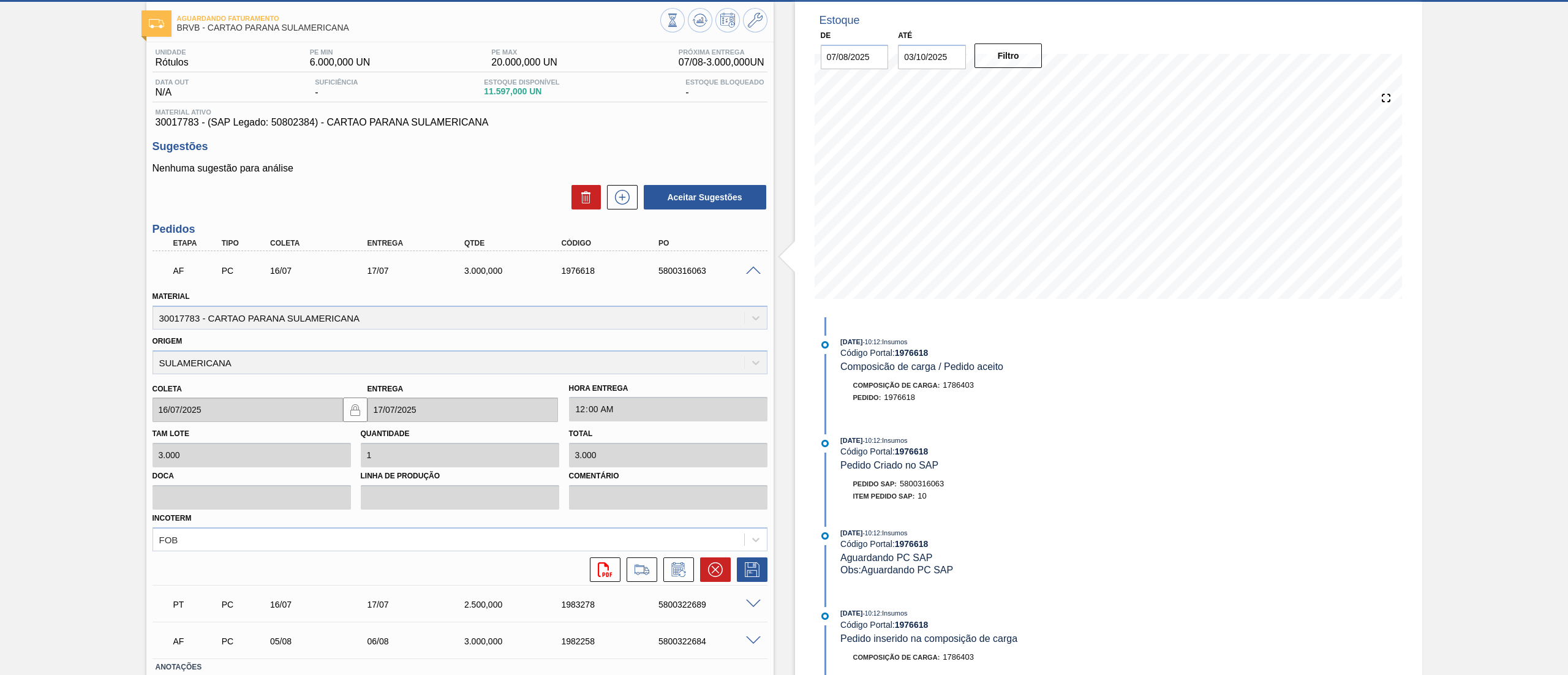 scroll, scrollTop: 143, scrollLeft: 0, axis: vertical 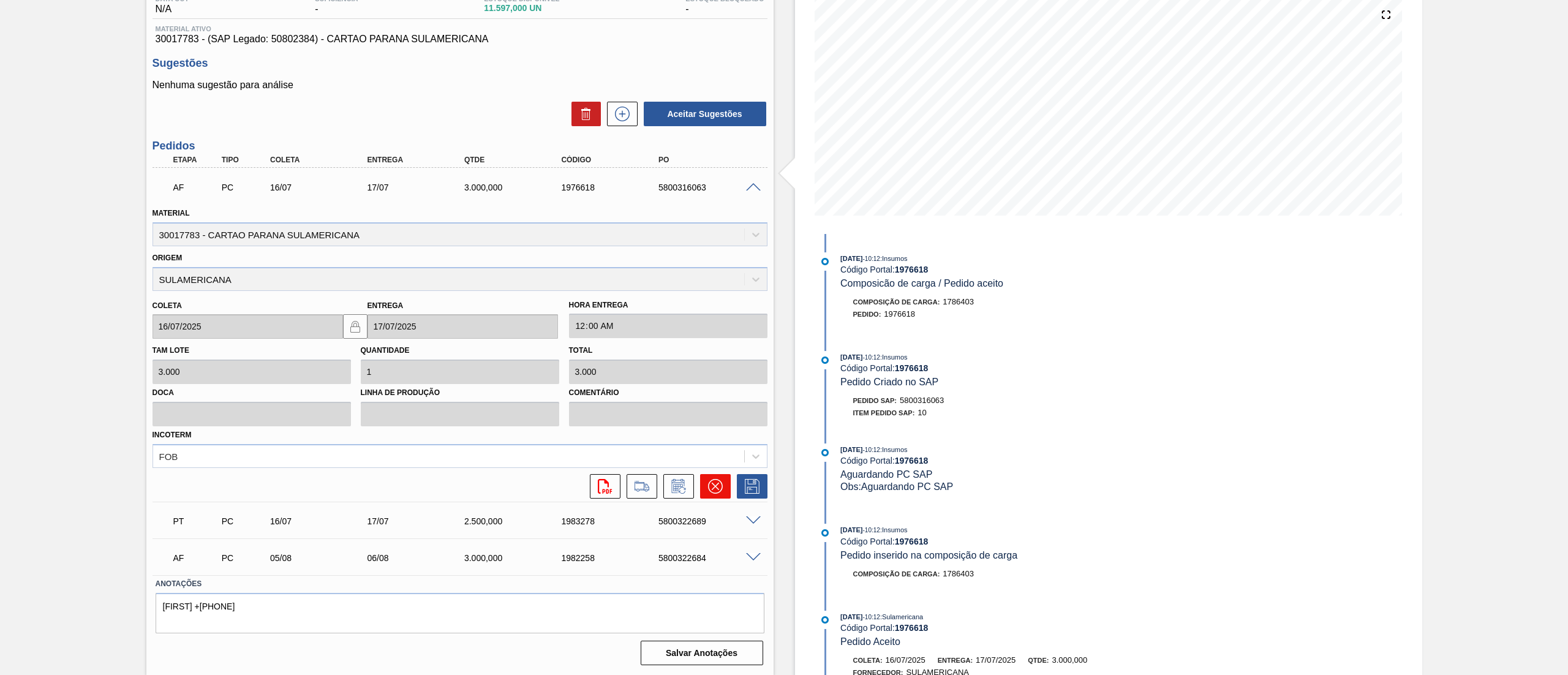 click 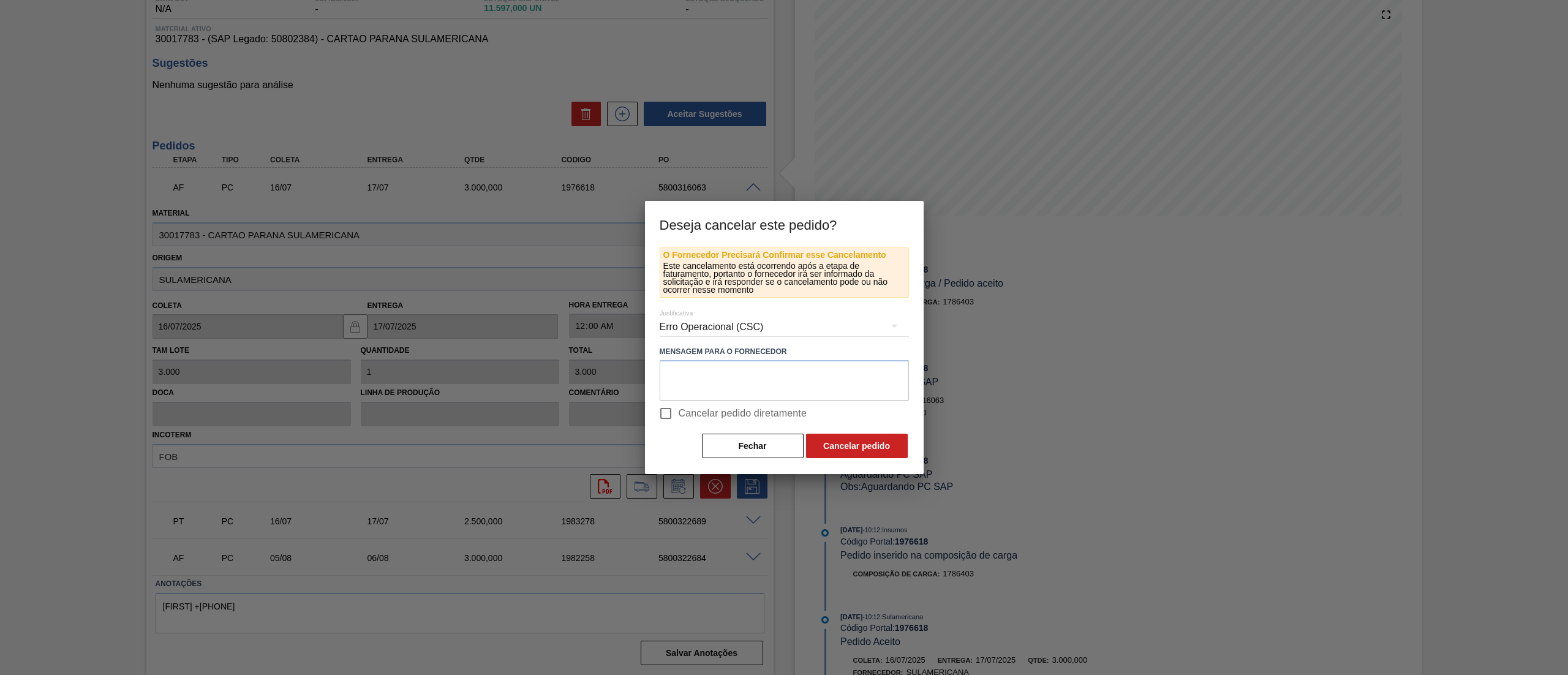 click on "Cancelar pedido diretamente" at bounding box center [743, 413] 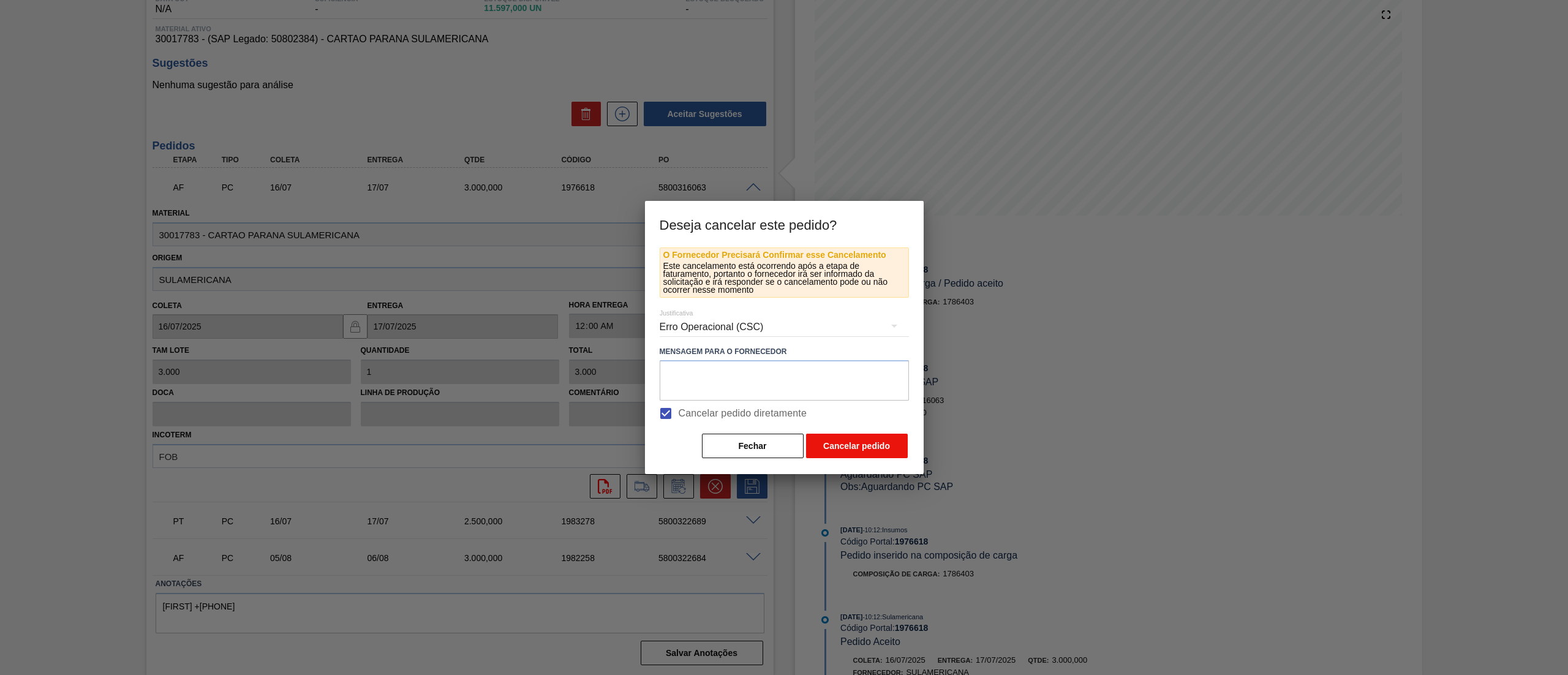 click on "Cancelar pedido" at bounding box center (857, 446) 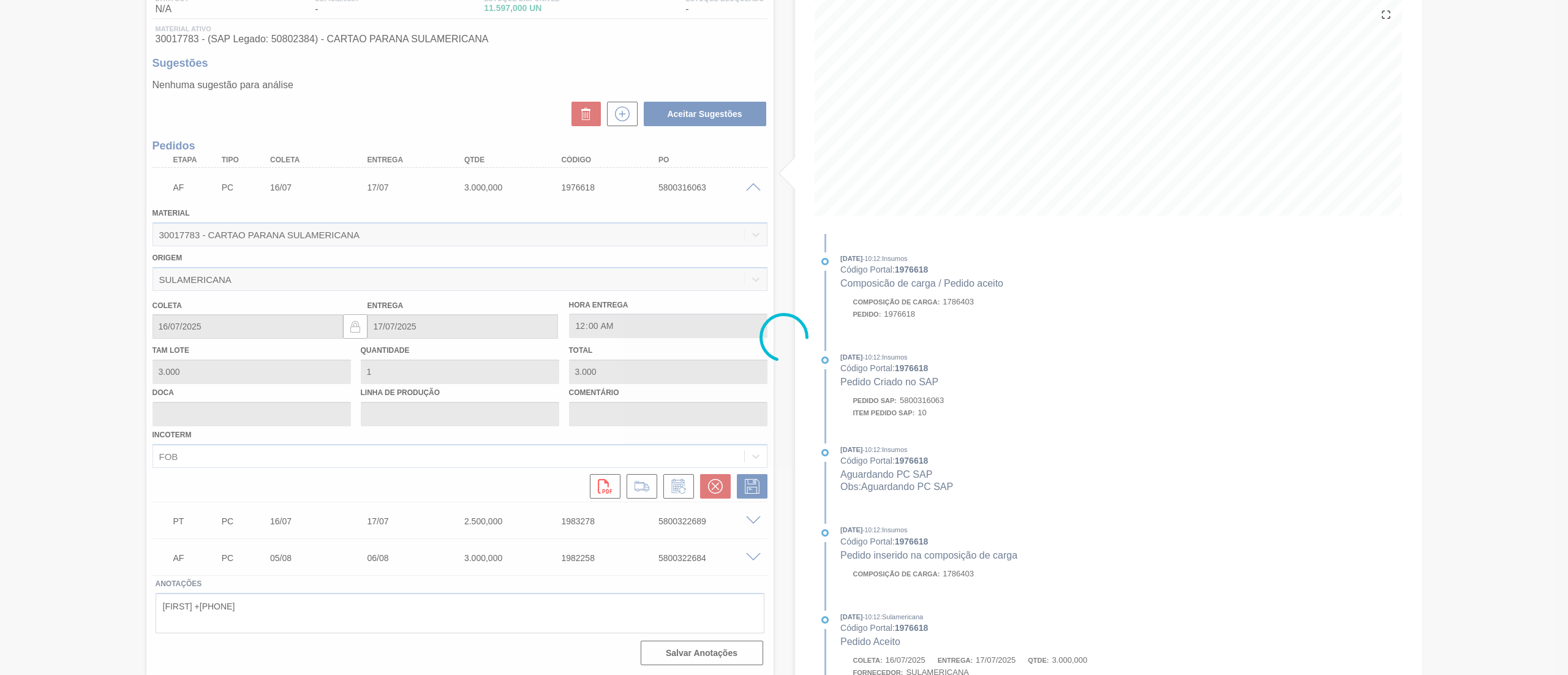 scroll, scrollTop: 0, scrollLeft: 0, axis: both 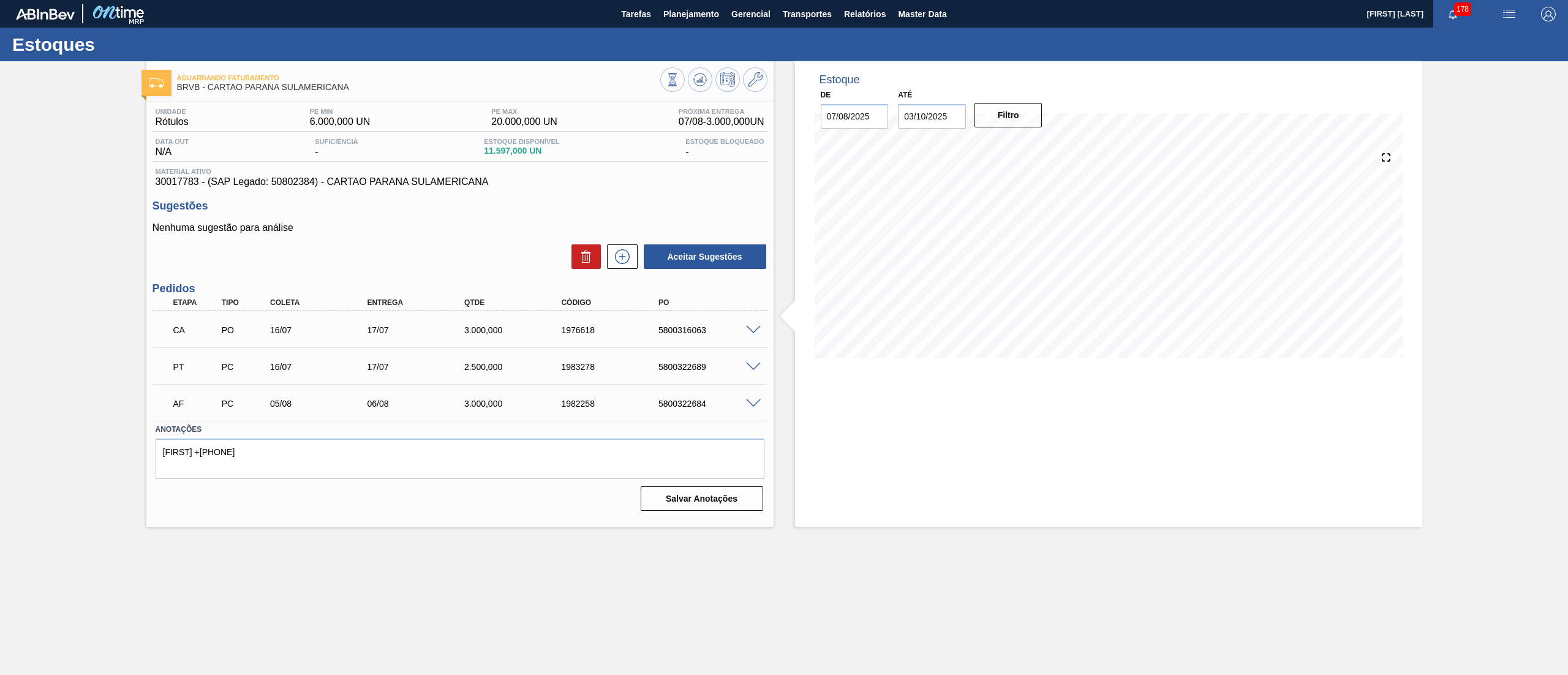 click at bounding box center [753, 404] 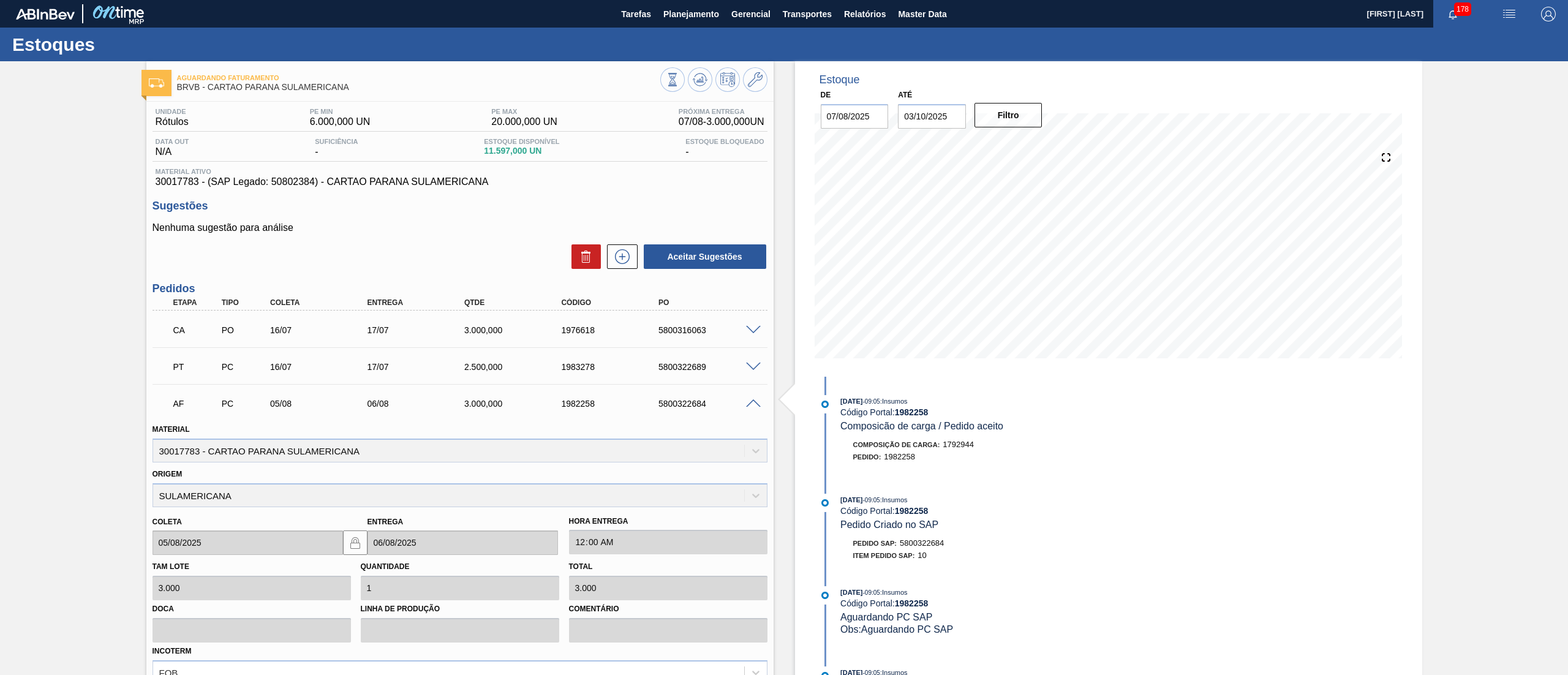 click at bounding box center (753, 367) 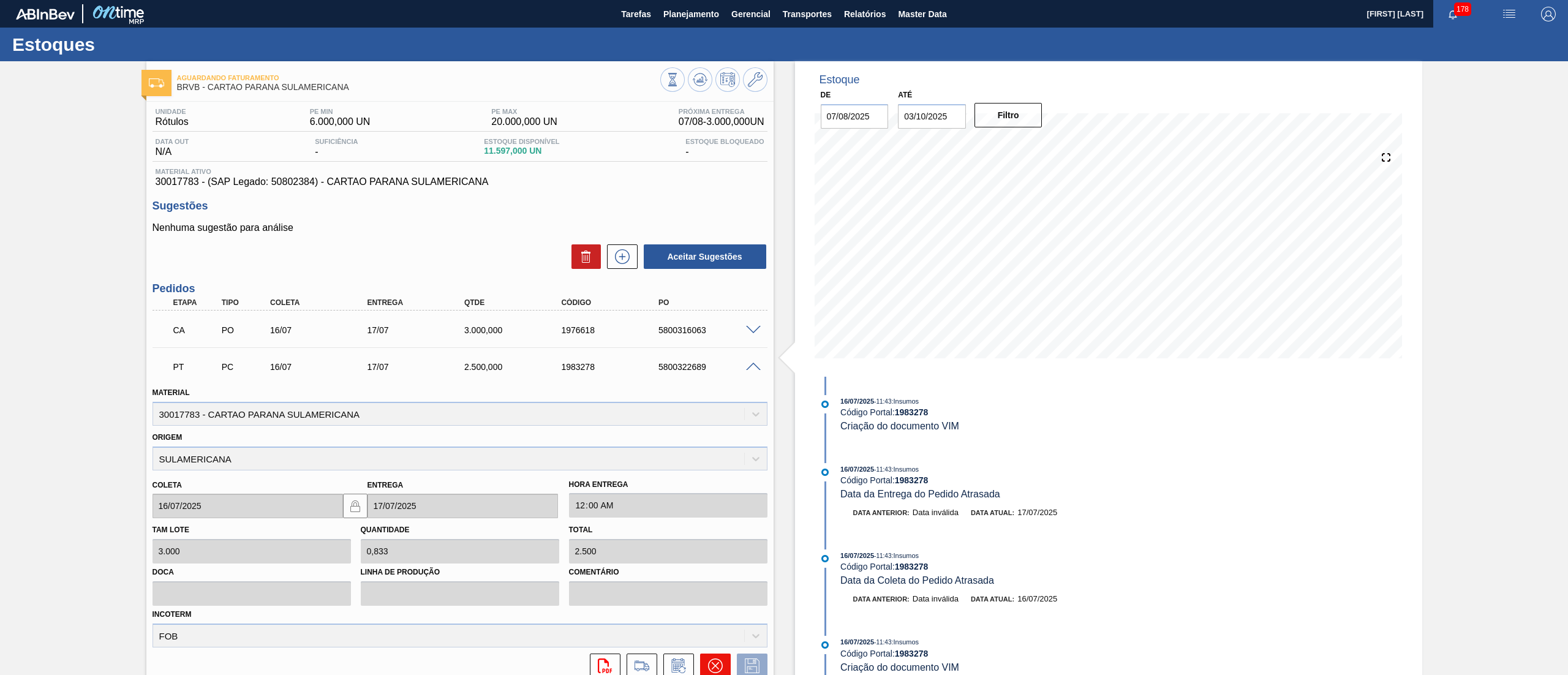 click 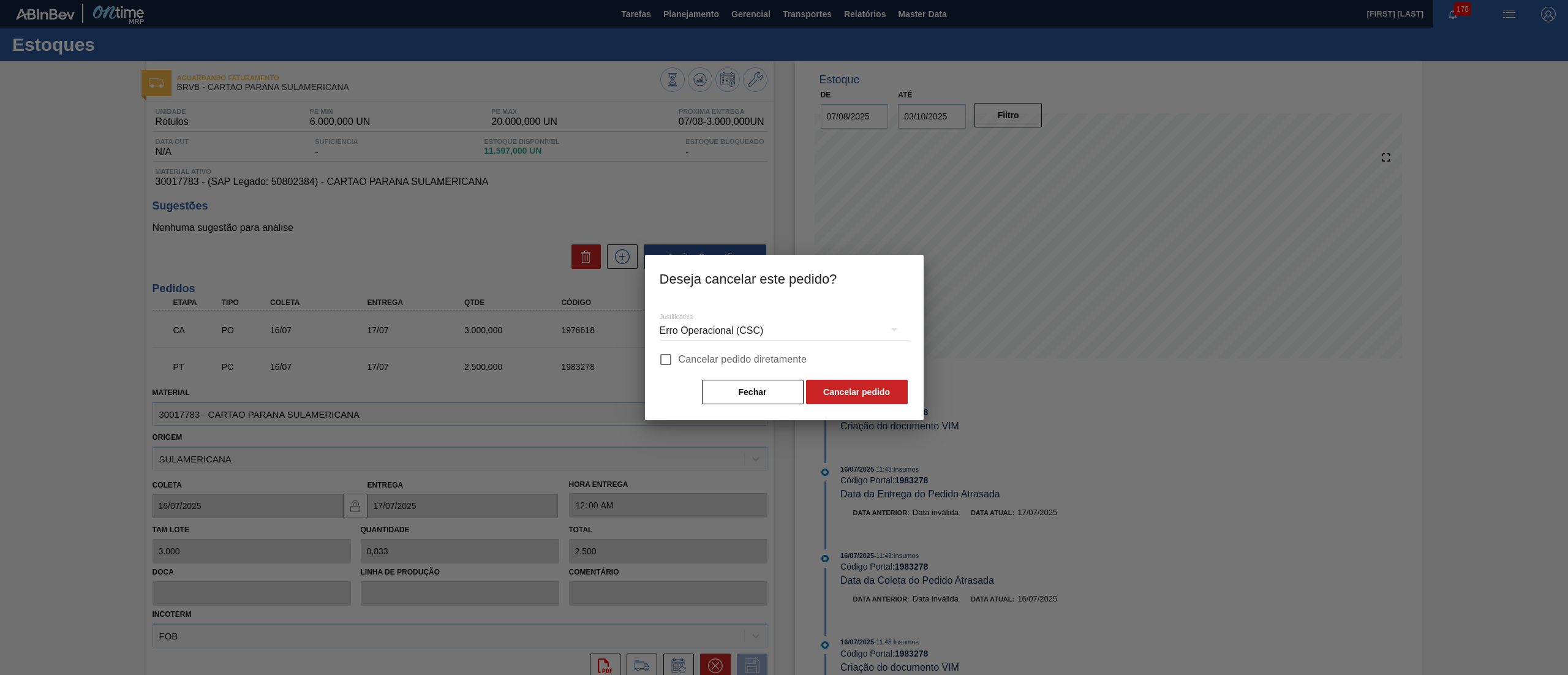 click on "Cancelar pedido diretamente" at bounding box center [743, 360] 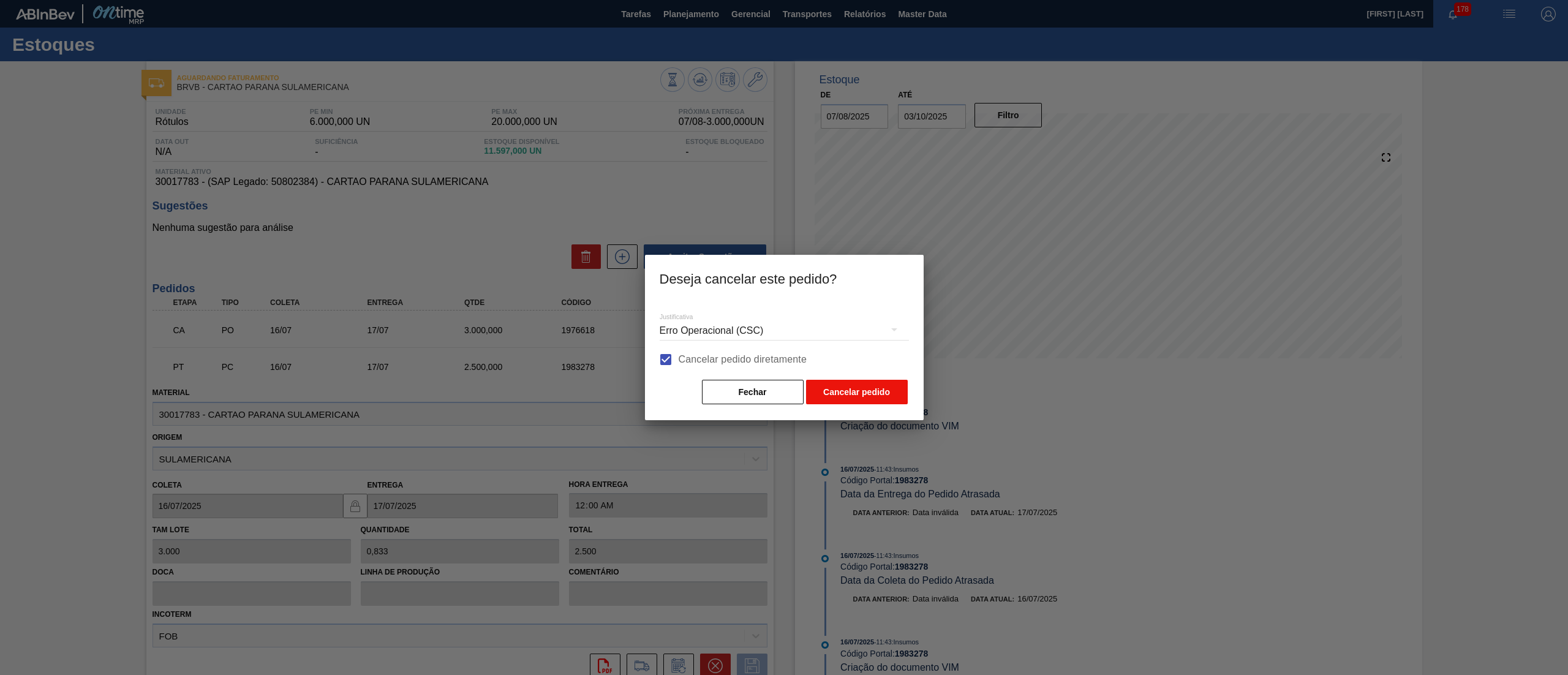 click on "Cancelar pedido" at bounding box center (857, 392) 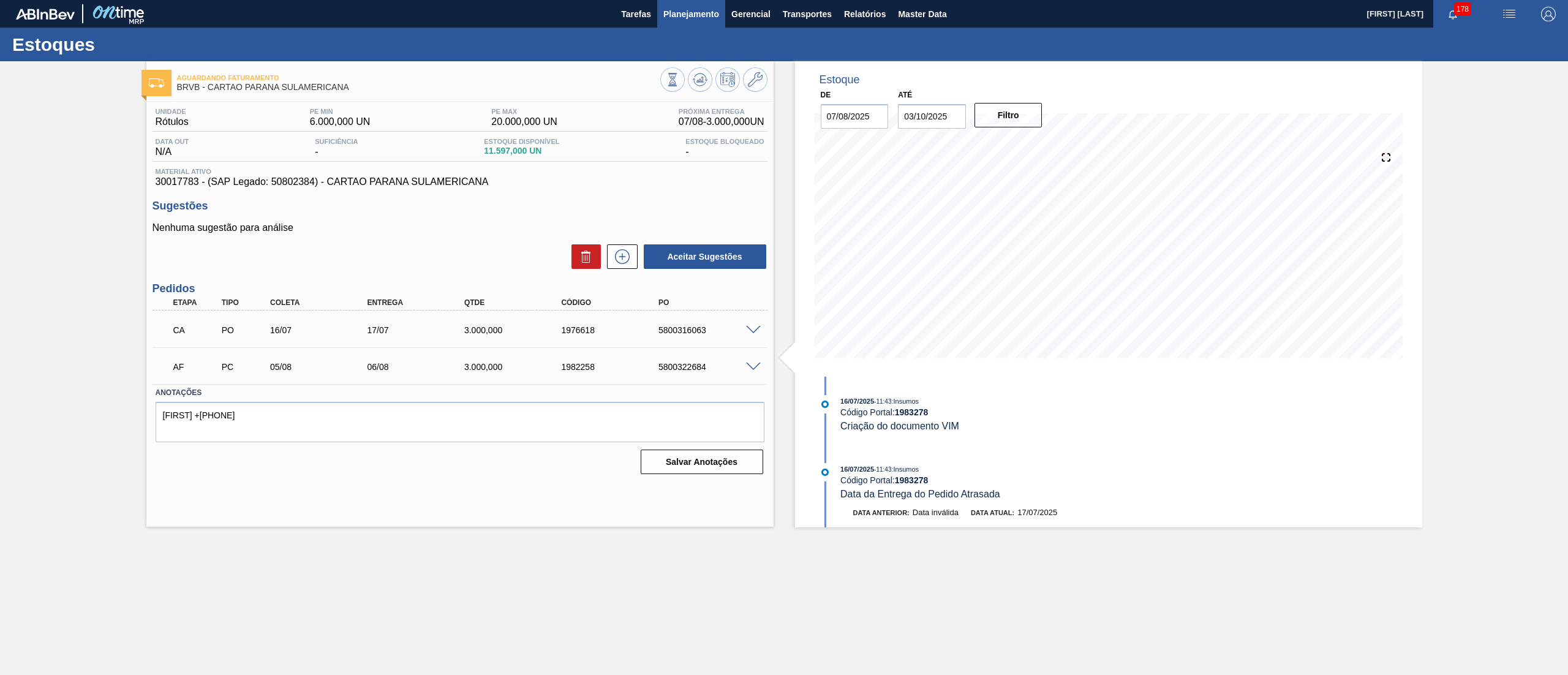 click on "Planejamento" at bounding box center (691, 13) 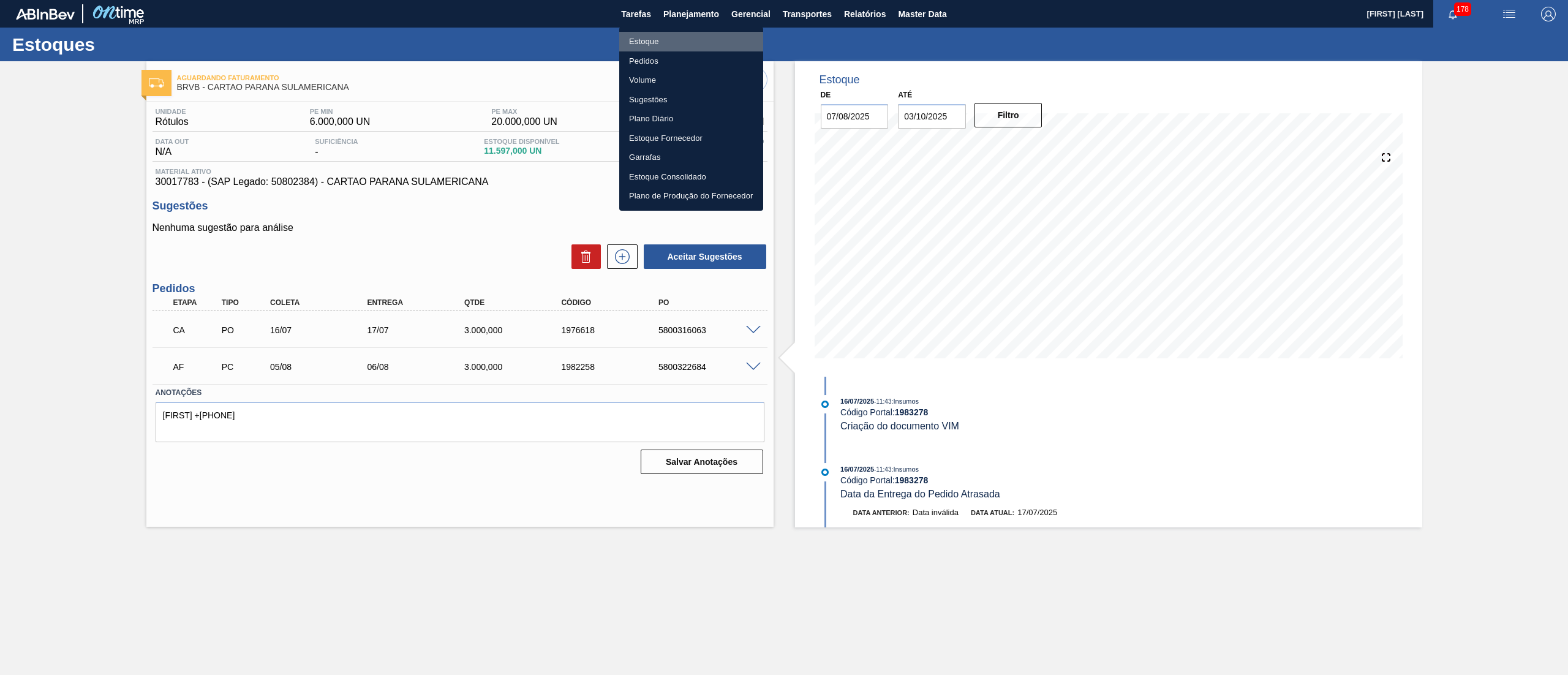 click on "Estoque" at bounding box center (691, 42) 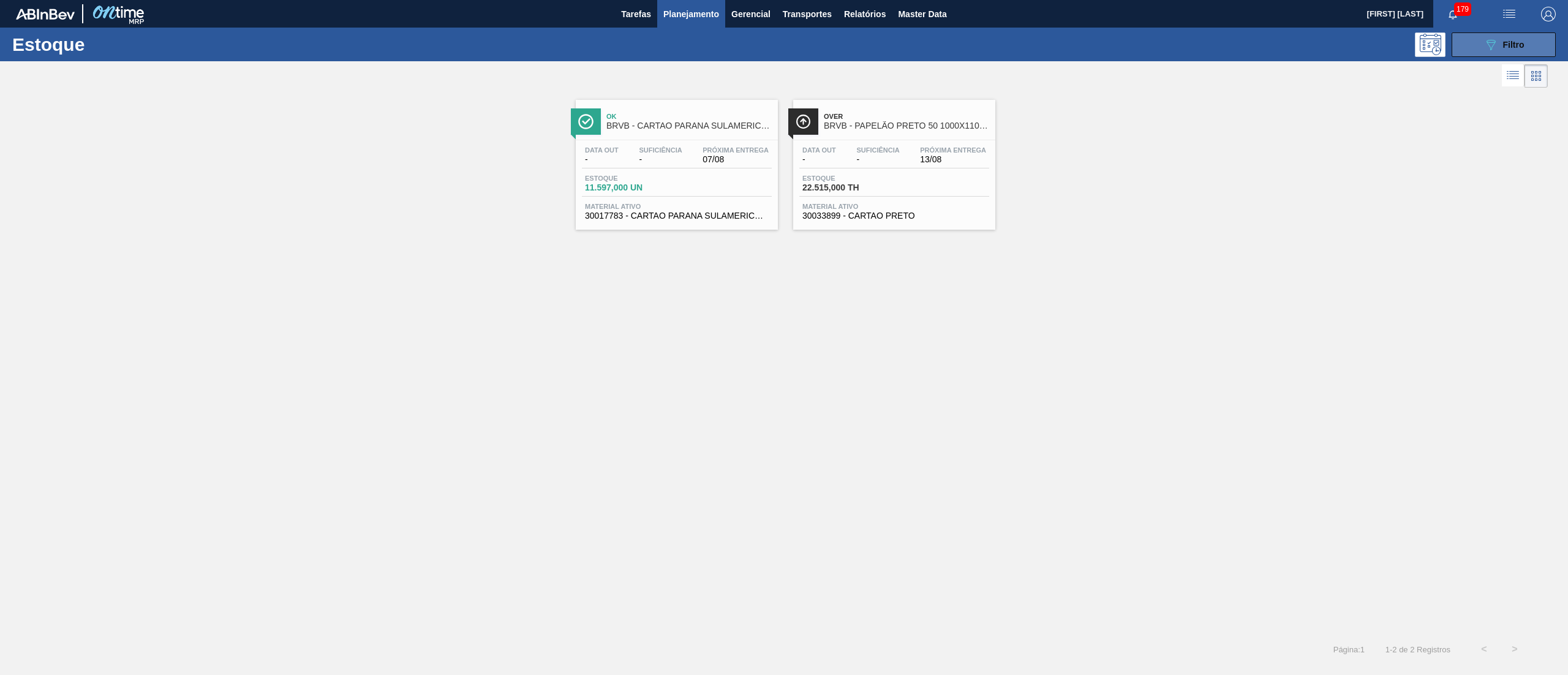 click on "089F7B8B-B2A5-4AFE-B5C0-19BA573D28AC Filtro" at bounding box center [1504, 45] 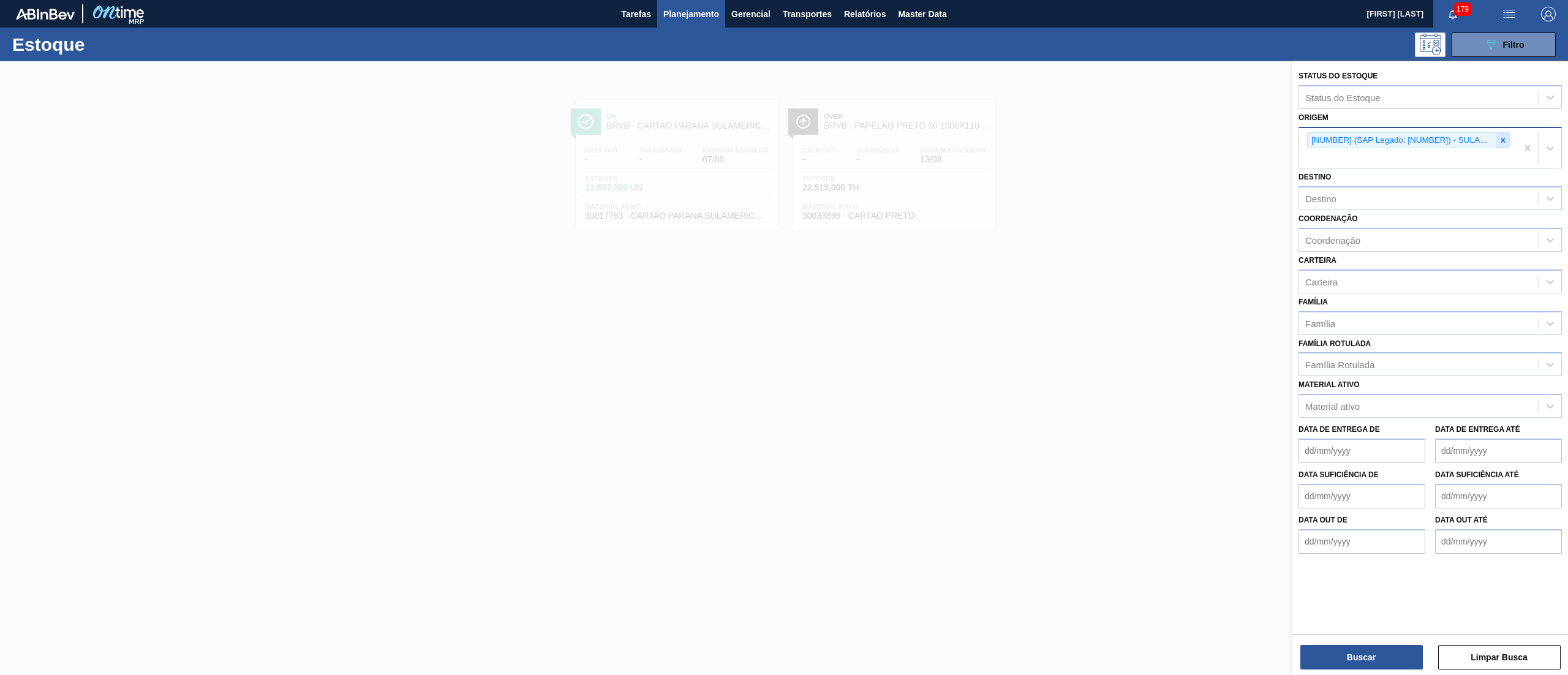 click 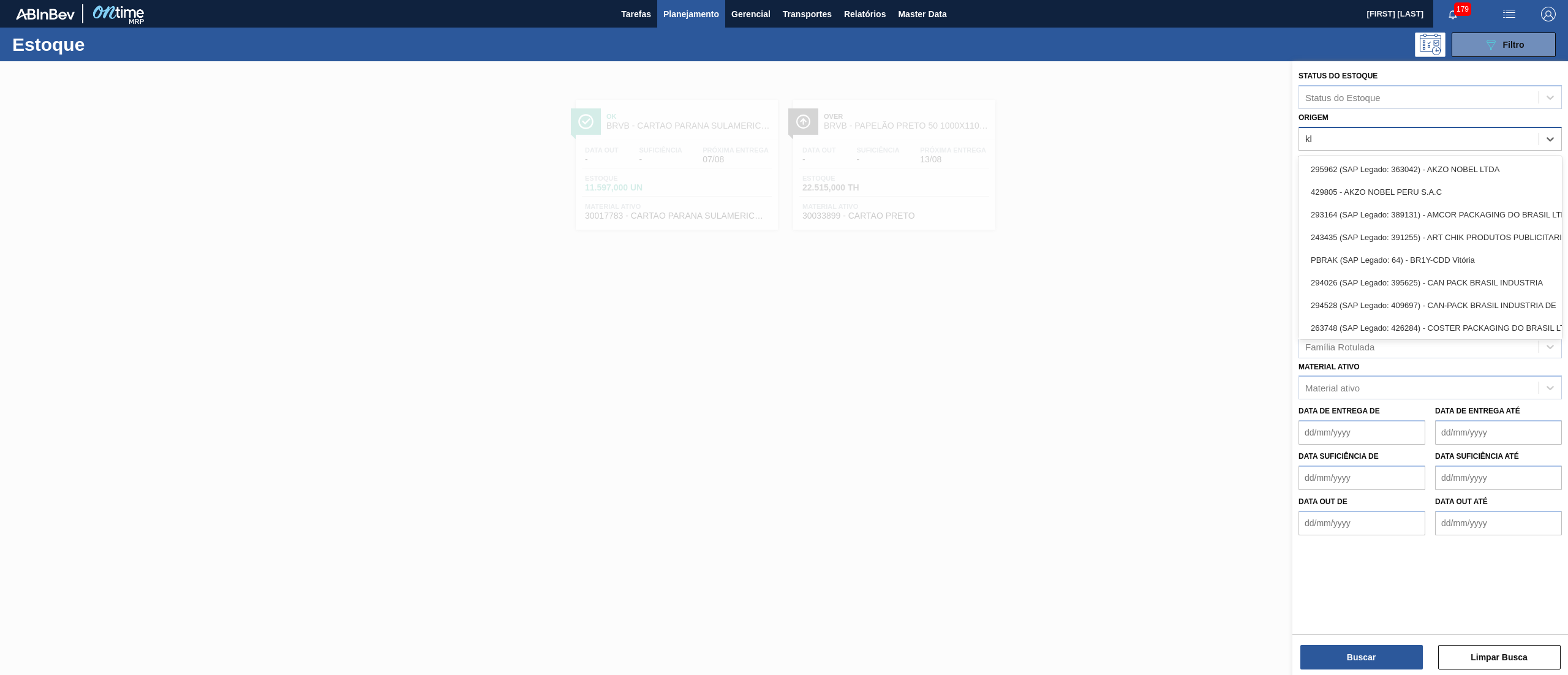 type on "kla" 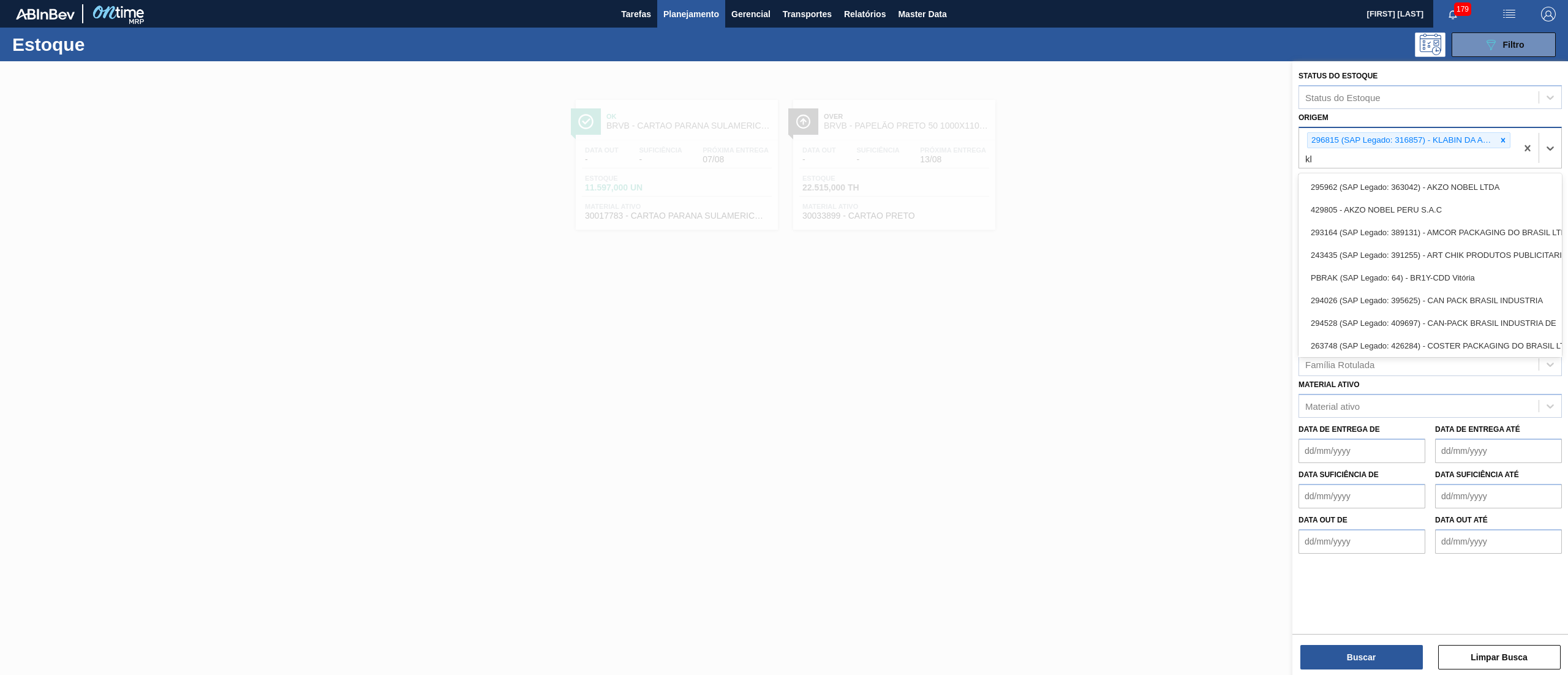 type on "kla" 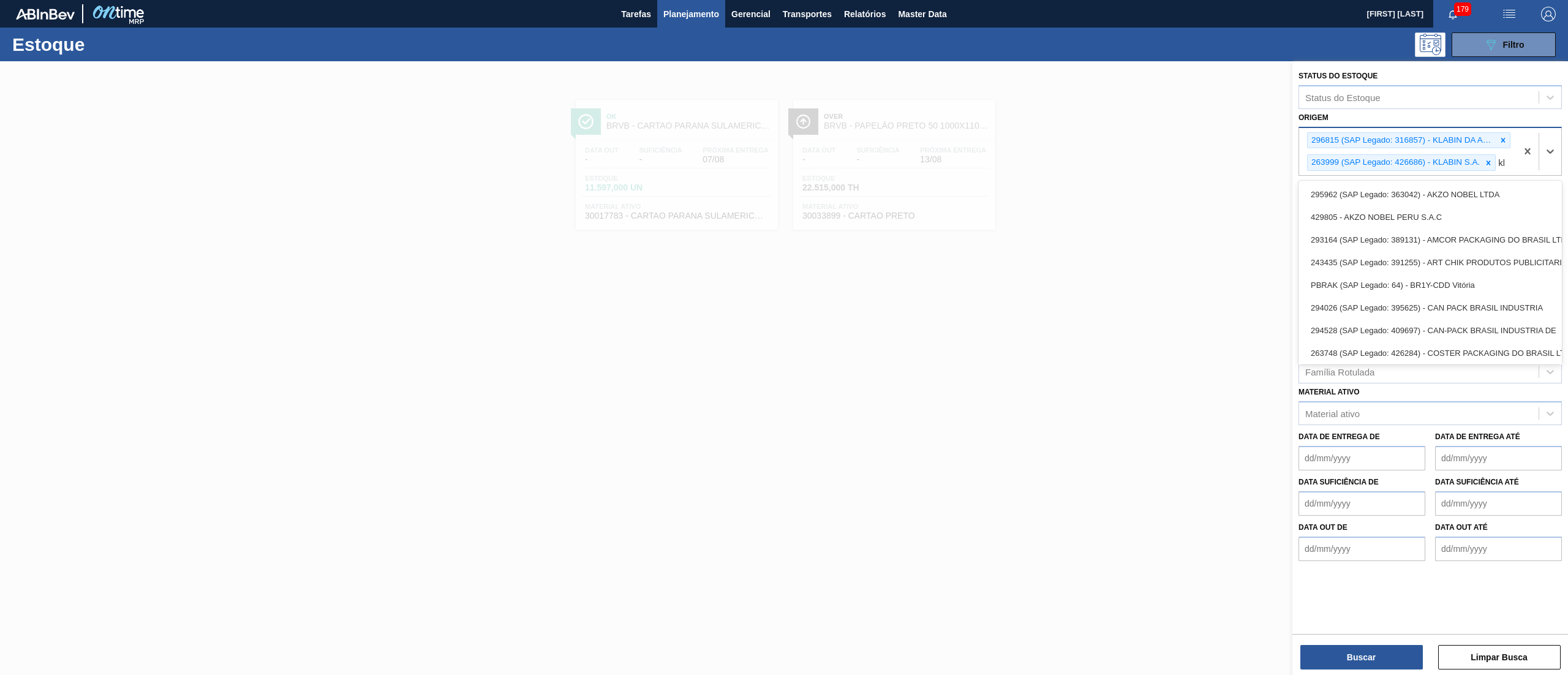type on "kla" 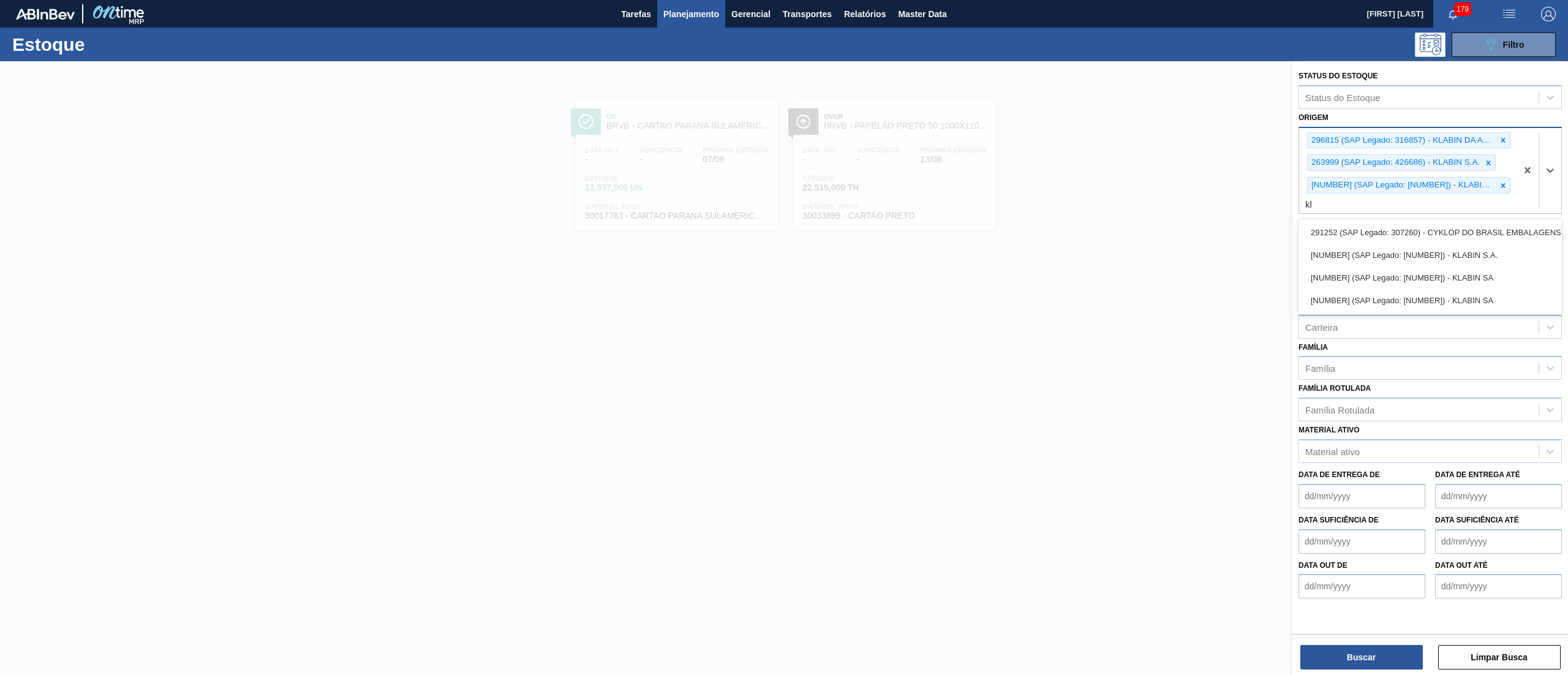 type on "kla" 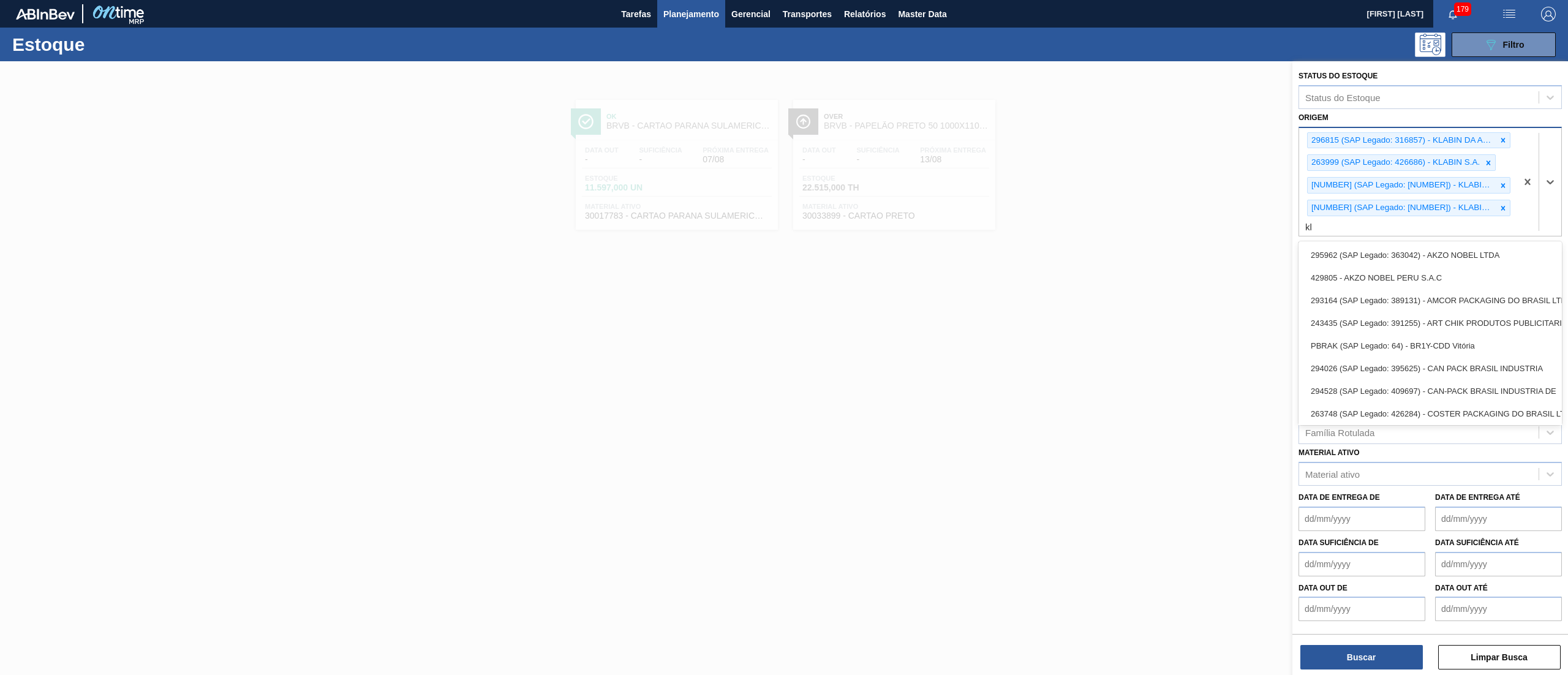 type on "kla" 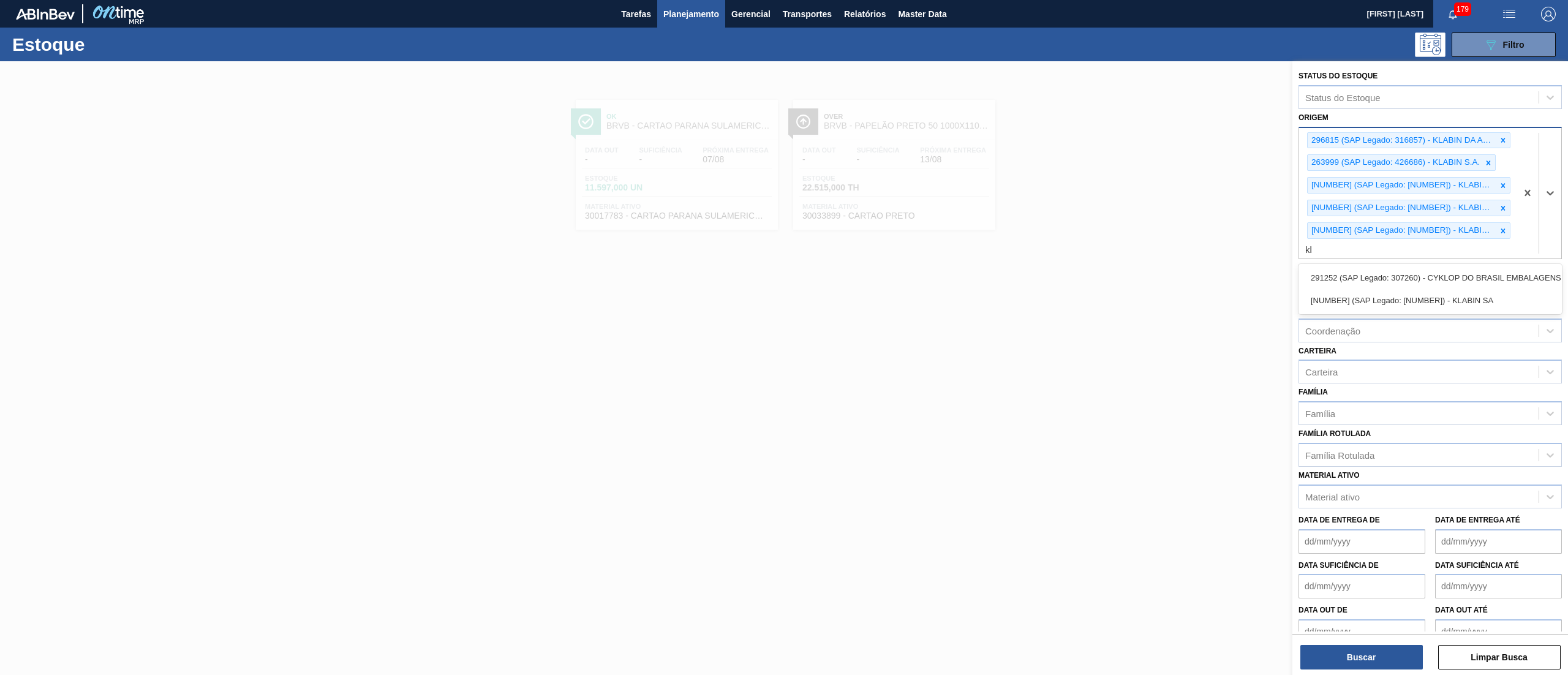 type on "kla" 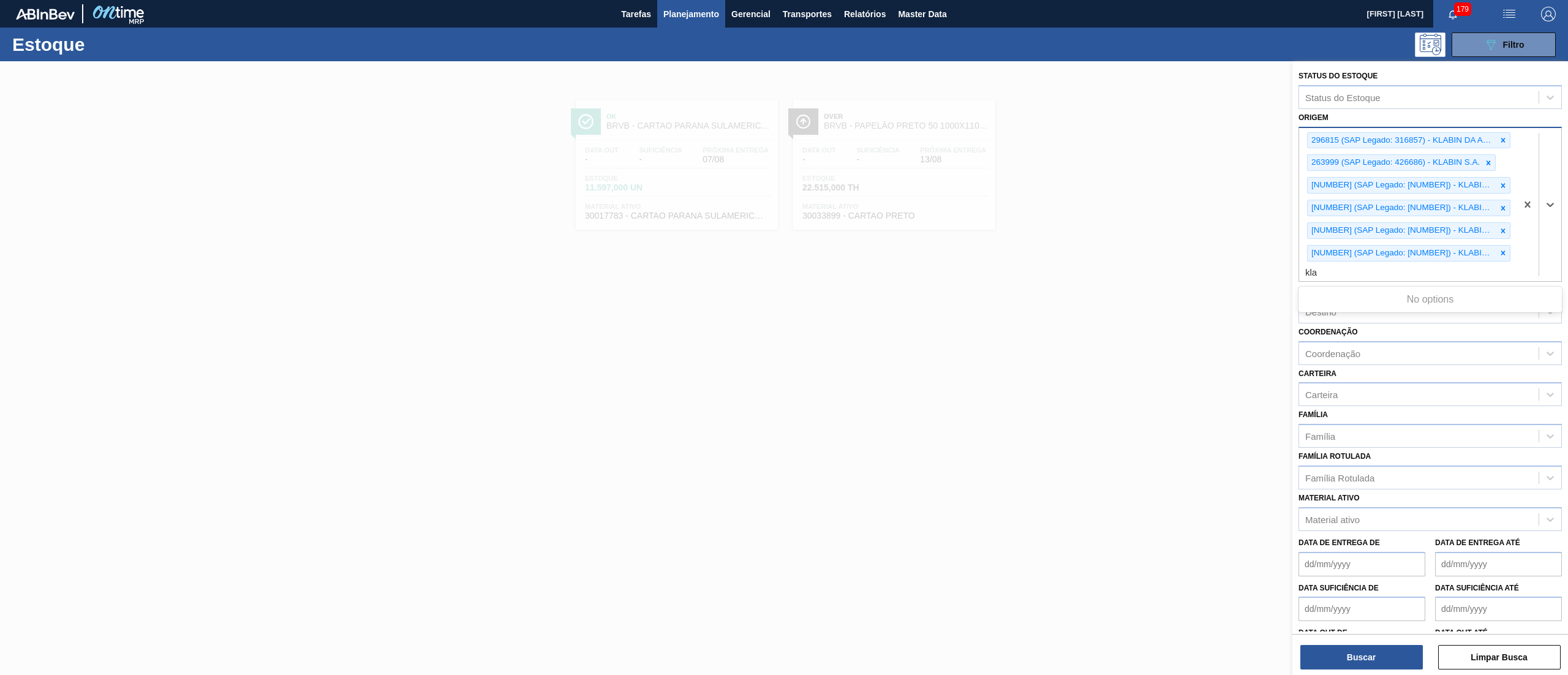 type on "kla" 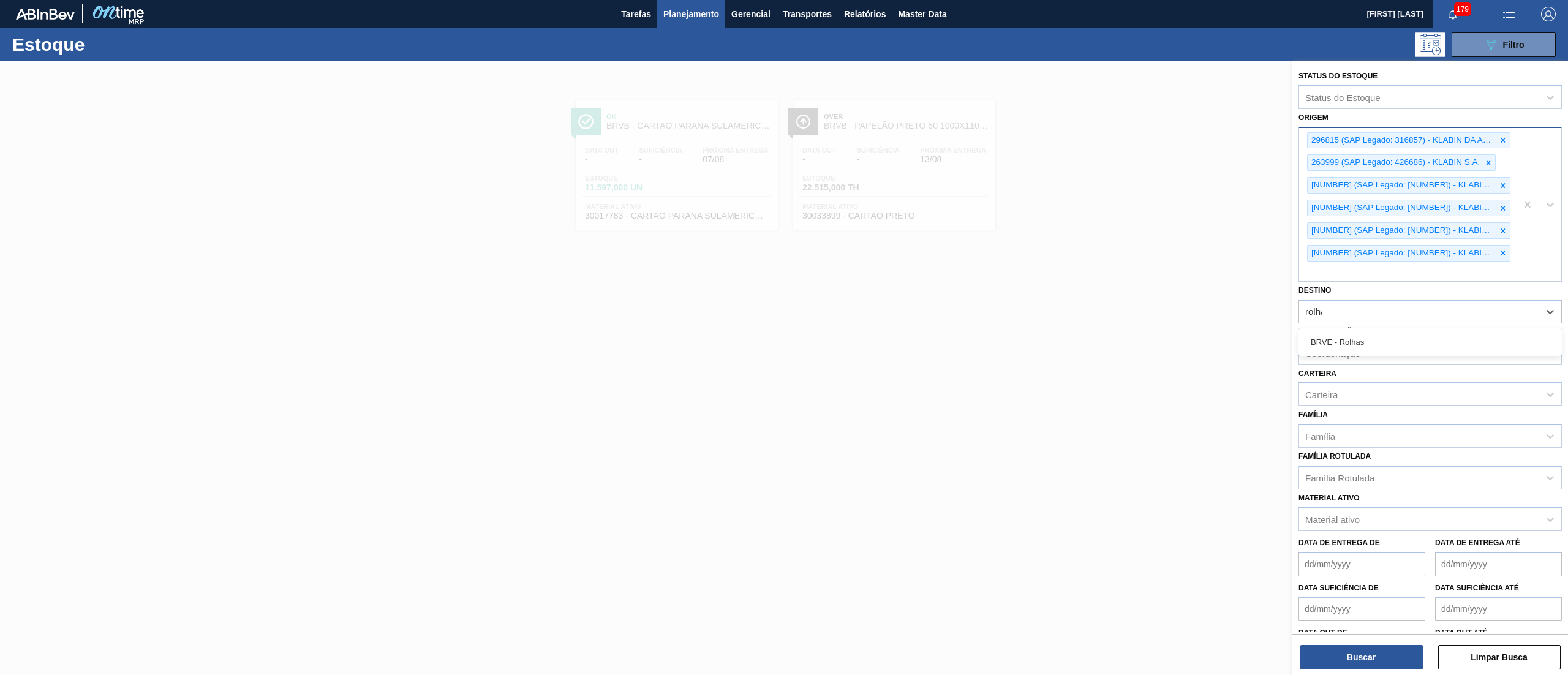 type on "rolhas" 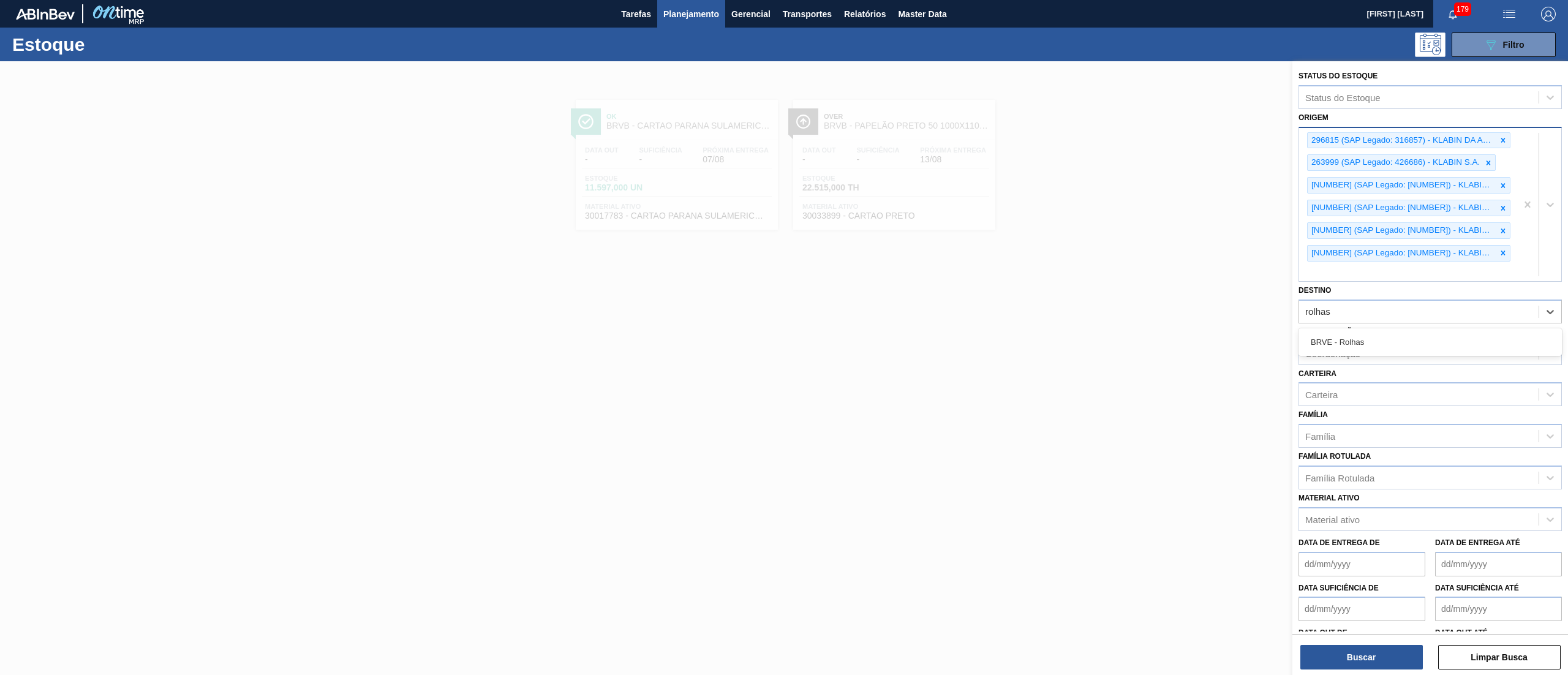 type 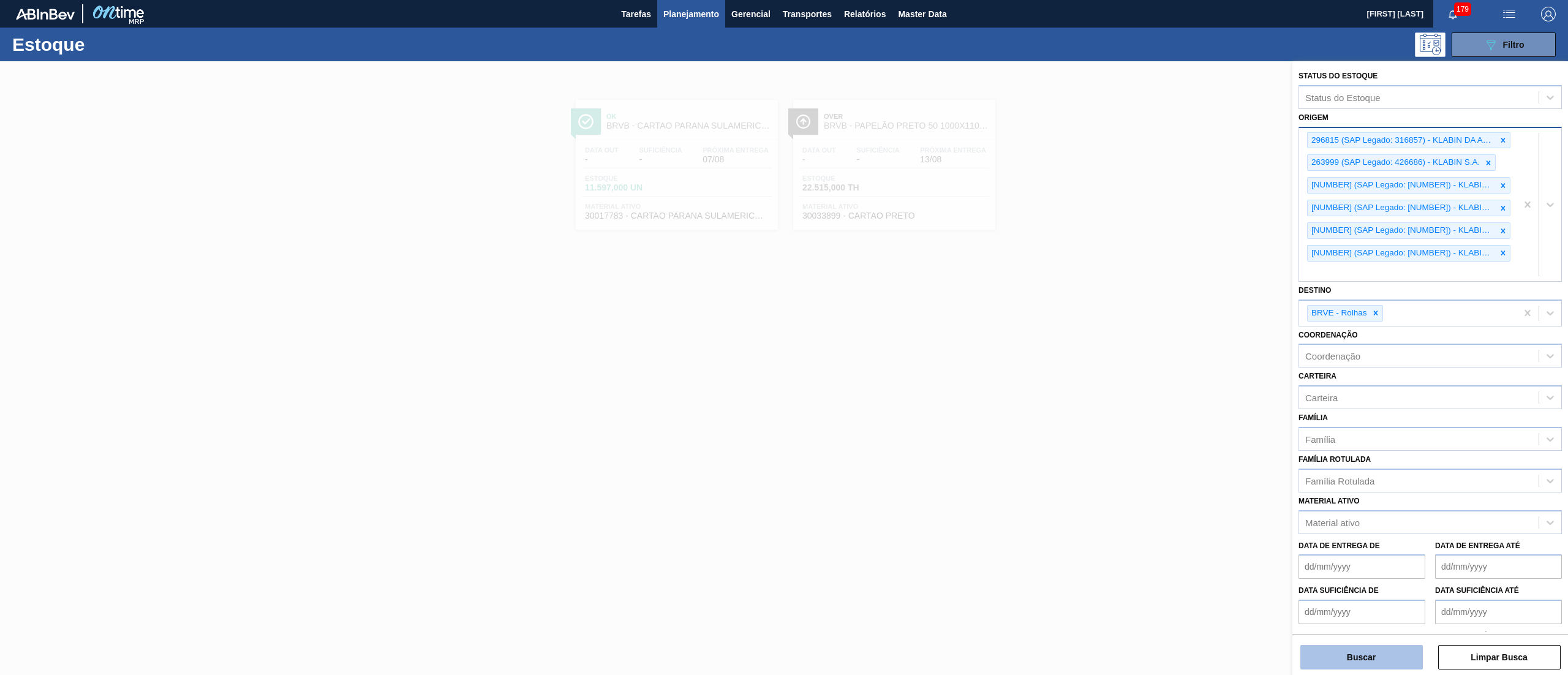 click on "Buscar" at bounding box center (1362, 657) 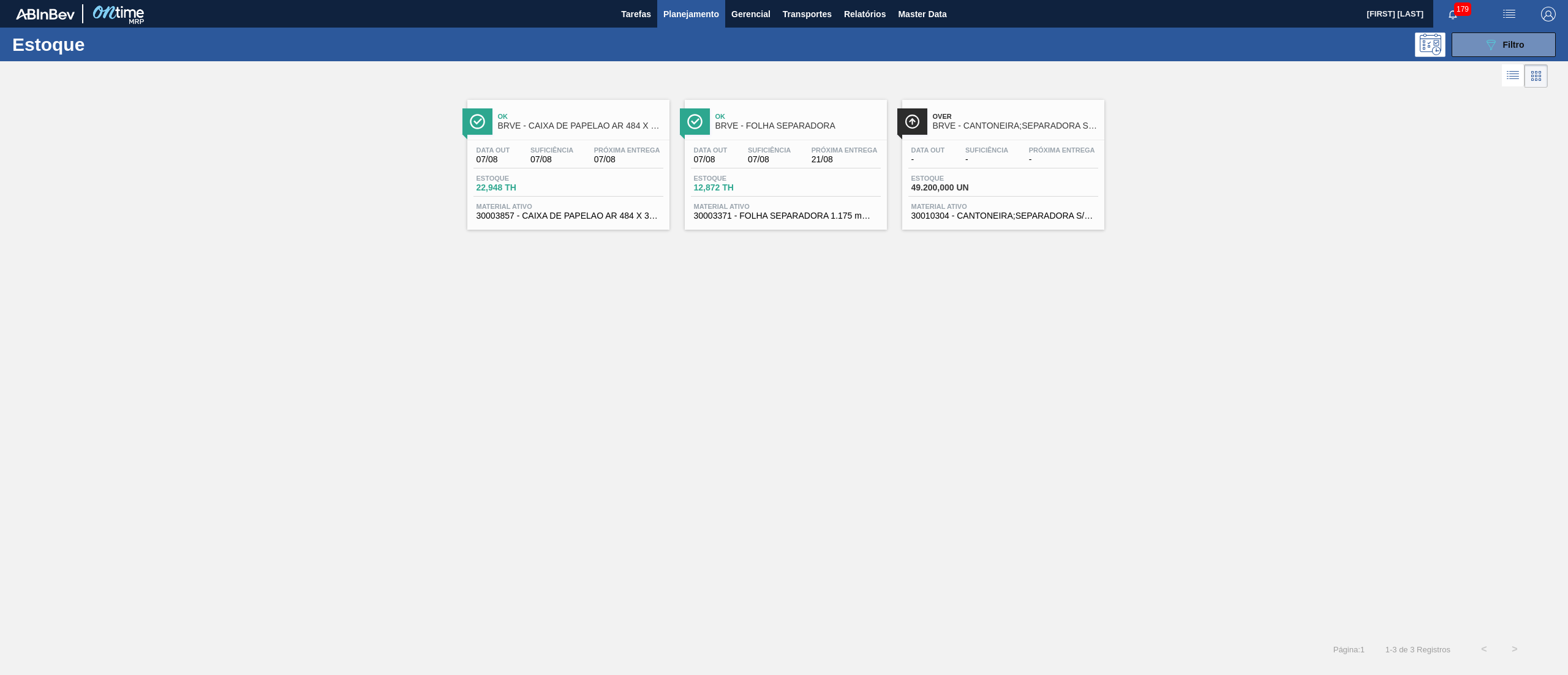 click on "Ok BRVE - FOLHA SEPARADORA Data out 07/08 Suficiência 07/08 Próxima Entrega 21/08 Estoque 12,872 TH Material ativo 30003371 - FOLHA SEPARADORA 1.175 mm x 980 mm;" at bounding box center [784, 160] 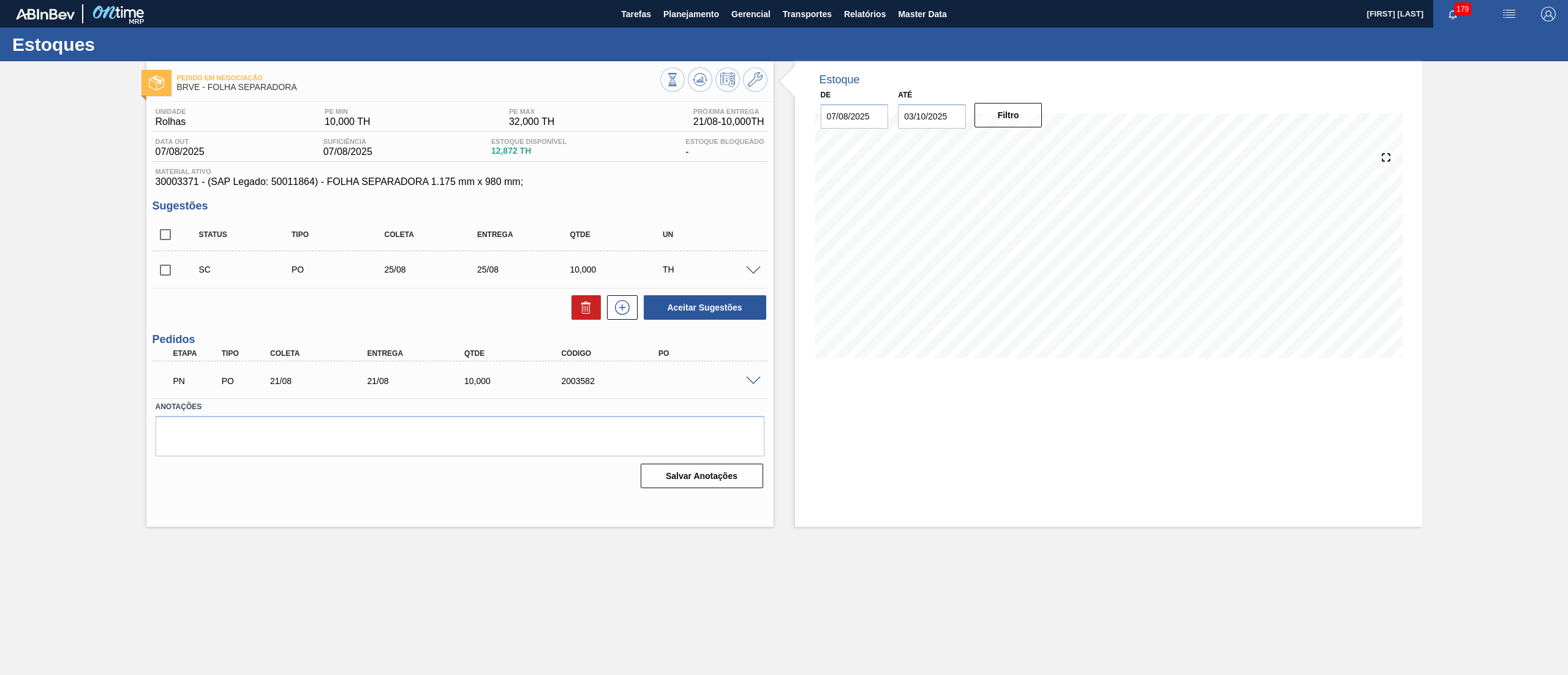 click at bounding box center (165, 235) 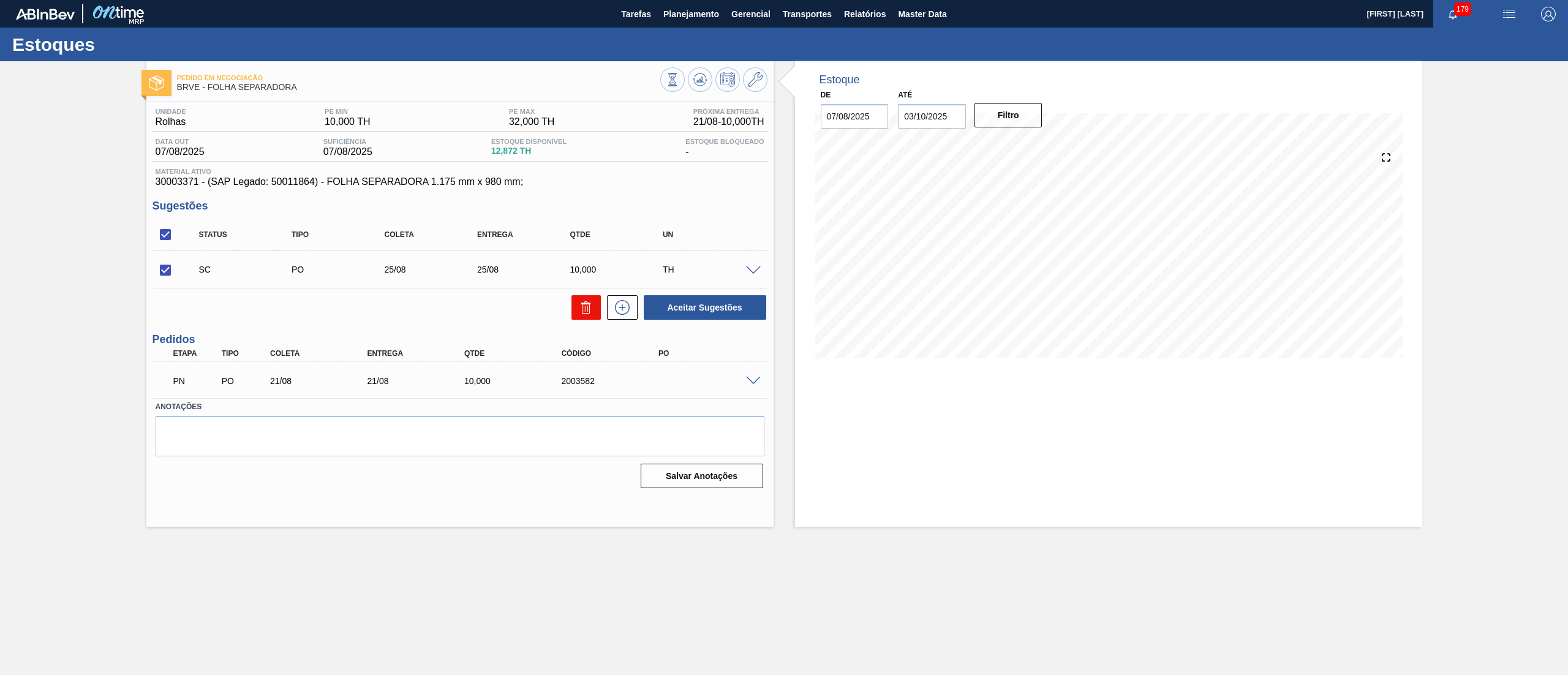 click 